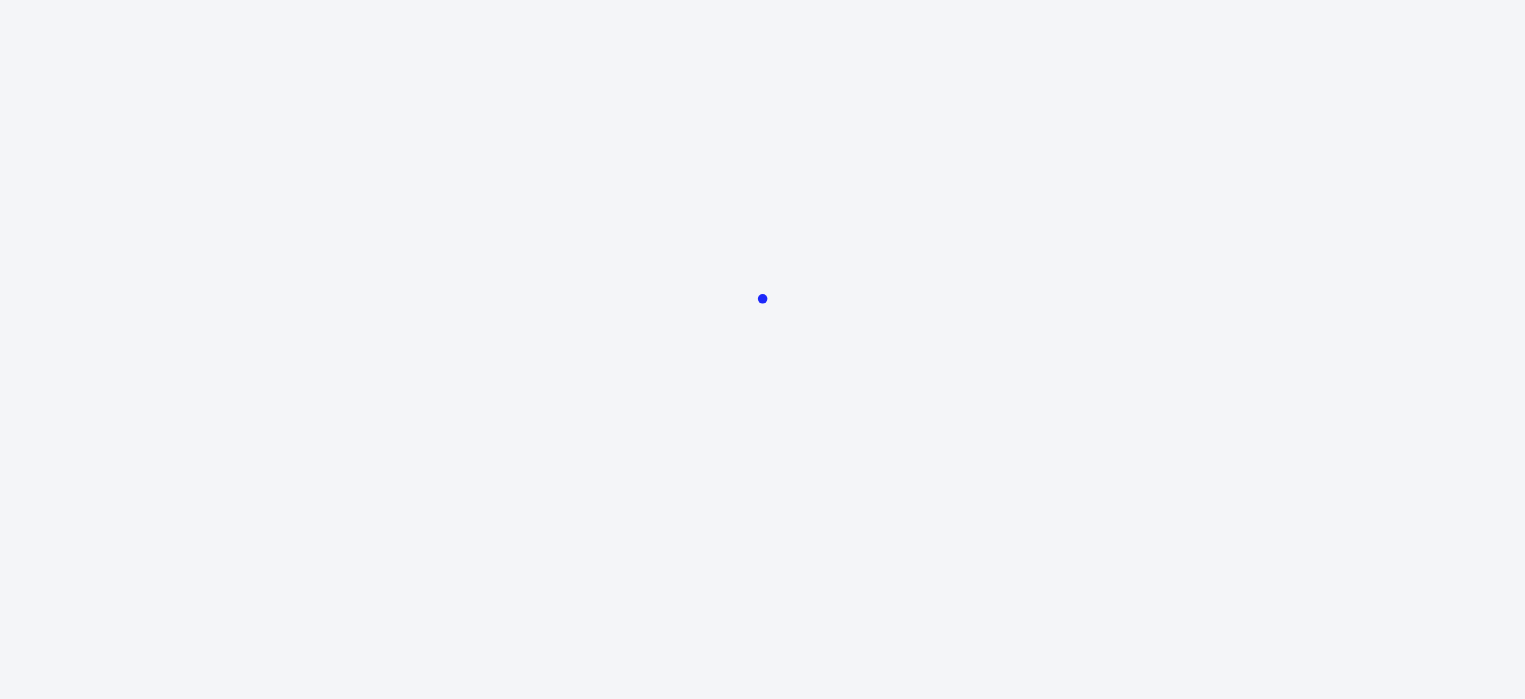 scroll, scrollTop: 0, scrollLeft: 0, axis: both 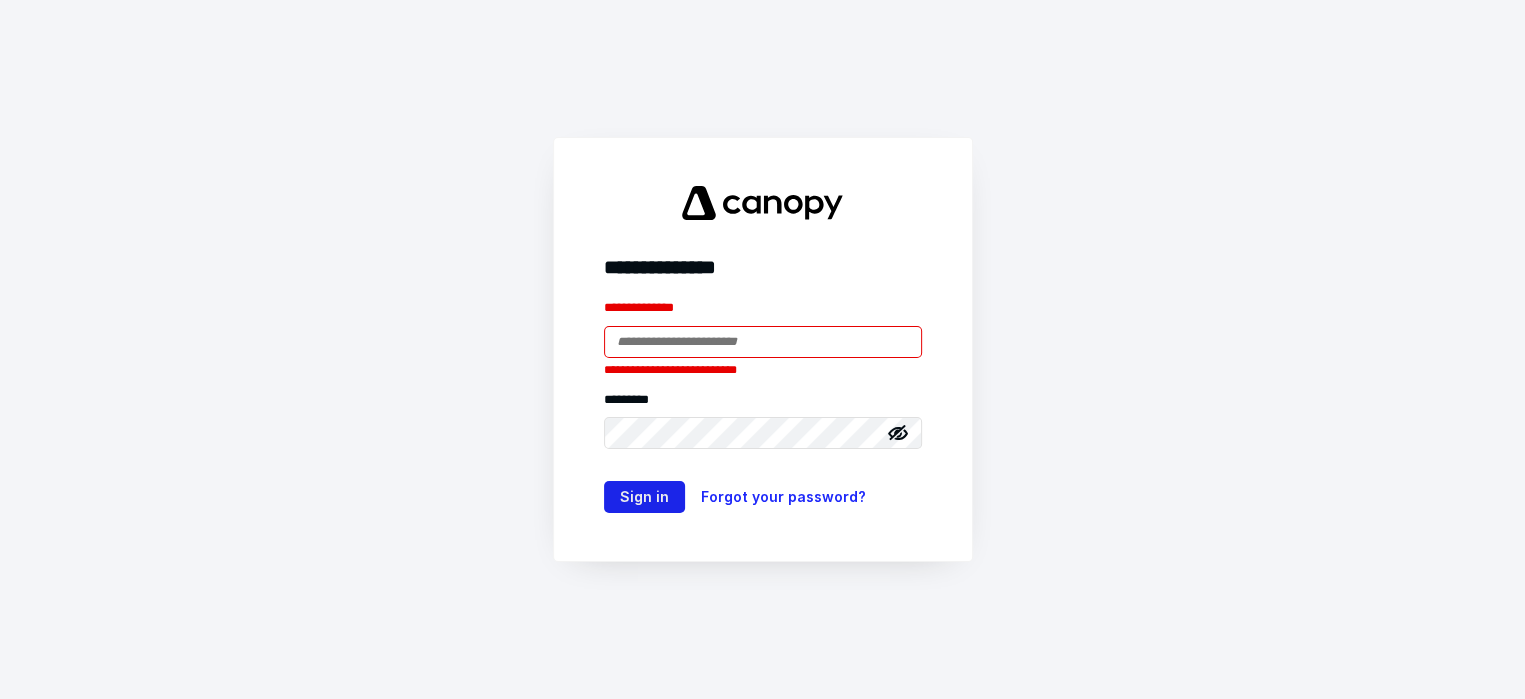 type on "**********" 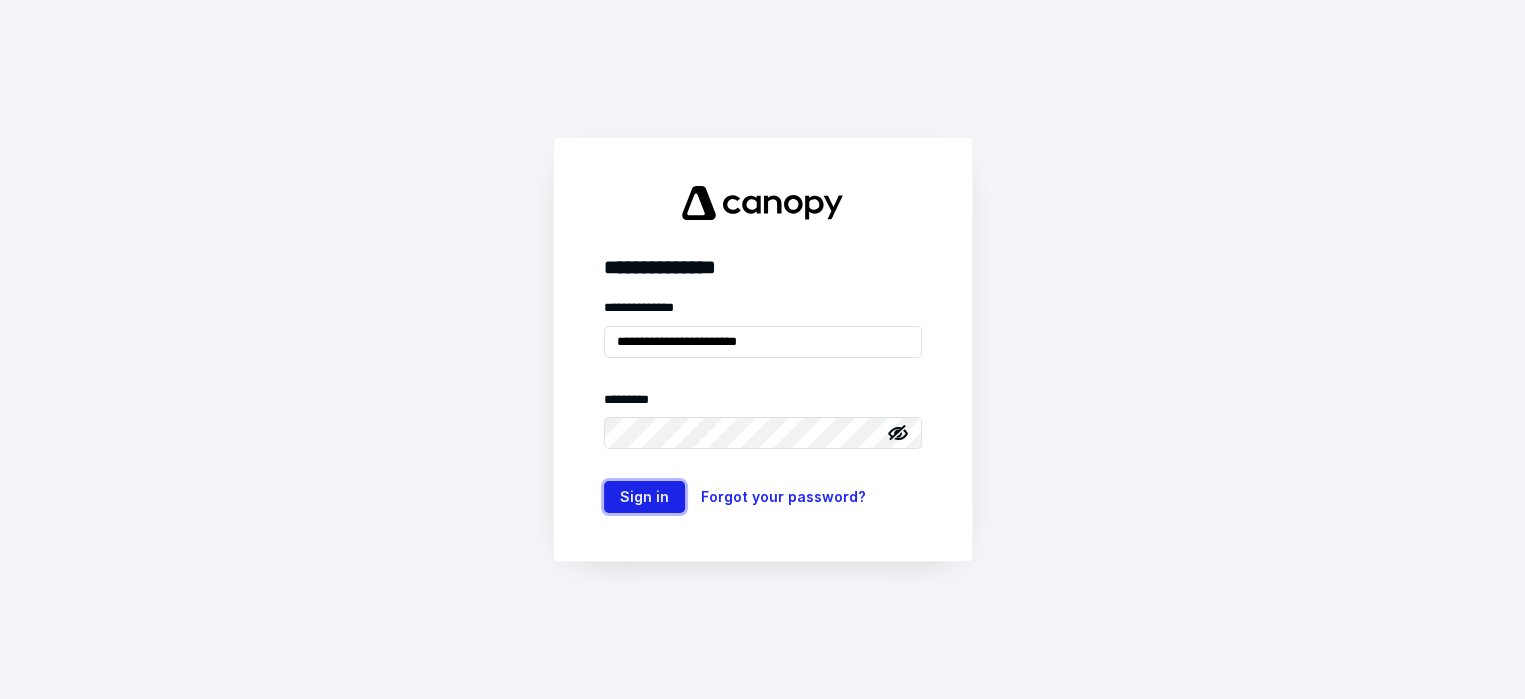 click on "Sign in" at bounding box center (644, 497) 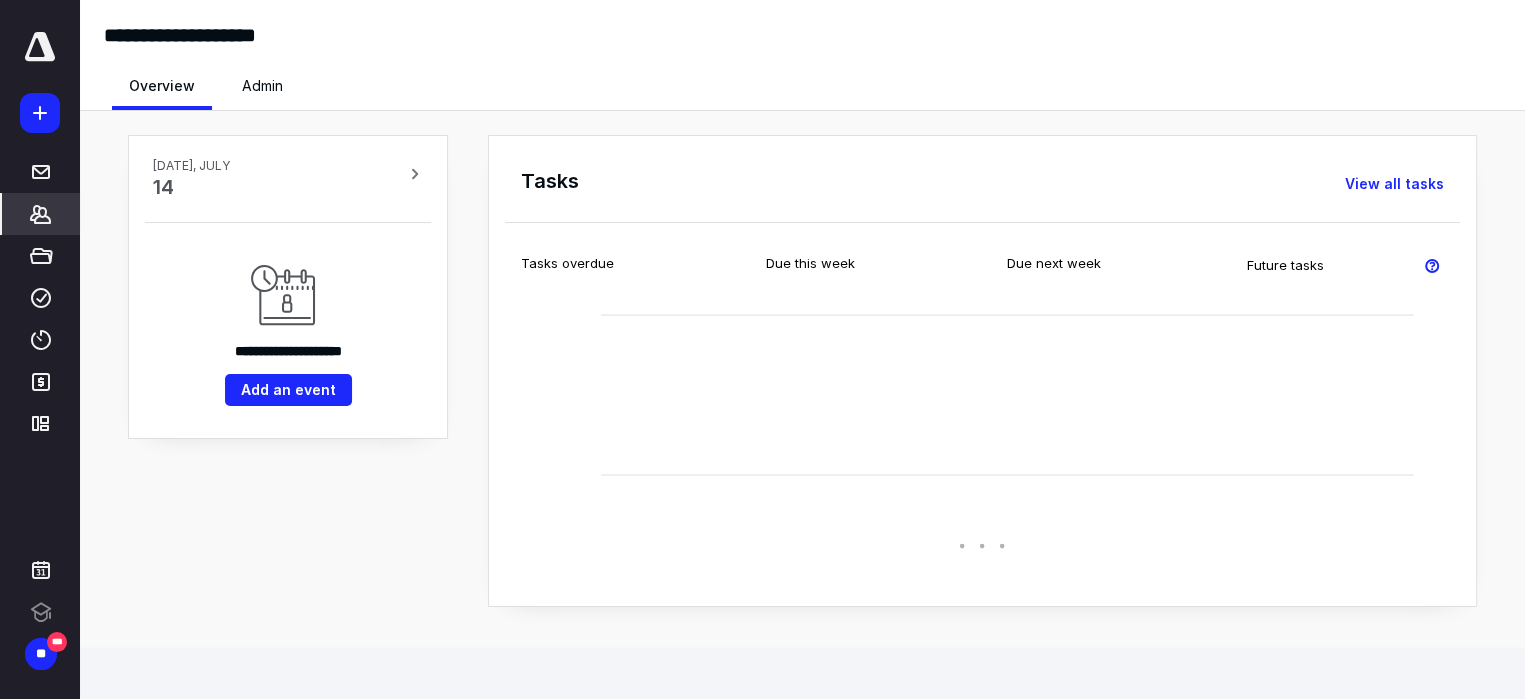 click on "*******" at bounding box center (41, 214) 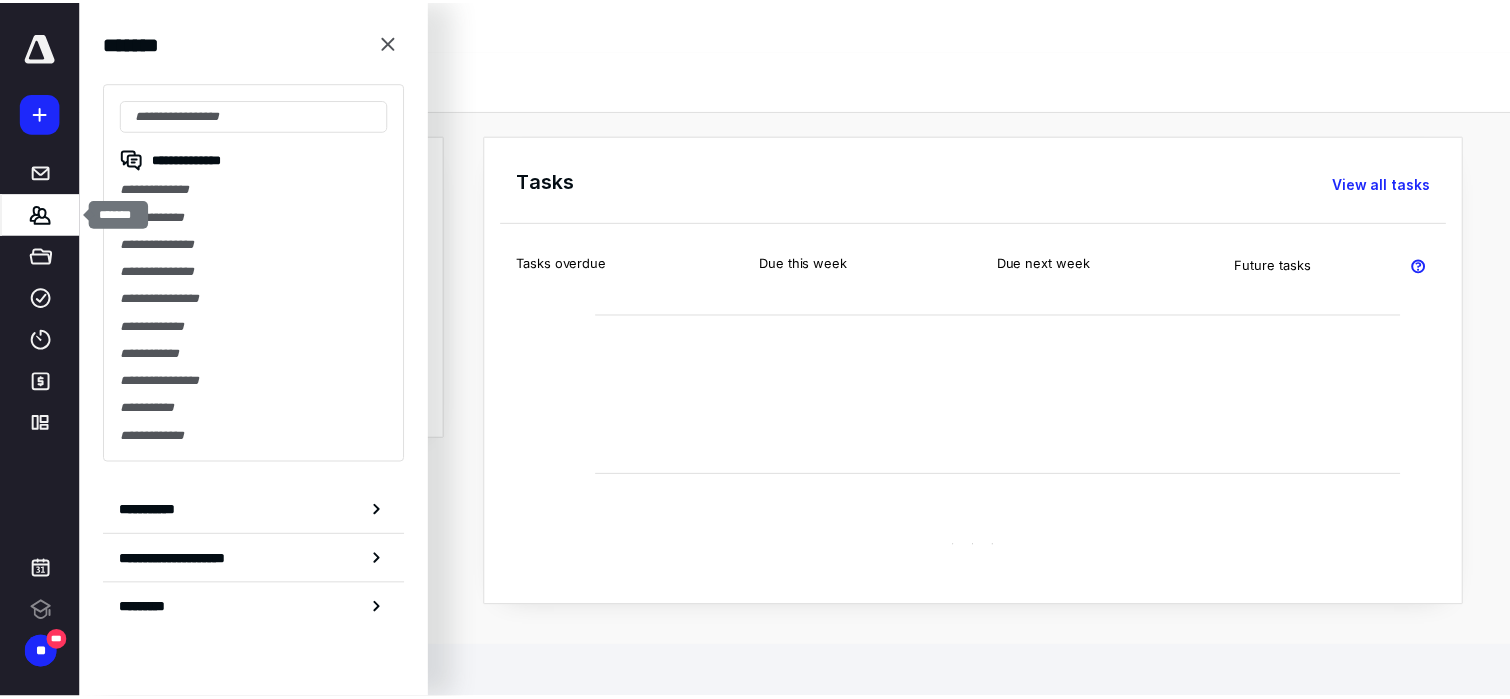 scroll, scrollTop: 0, scrollLeft: 0, axis: both 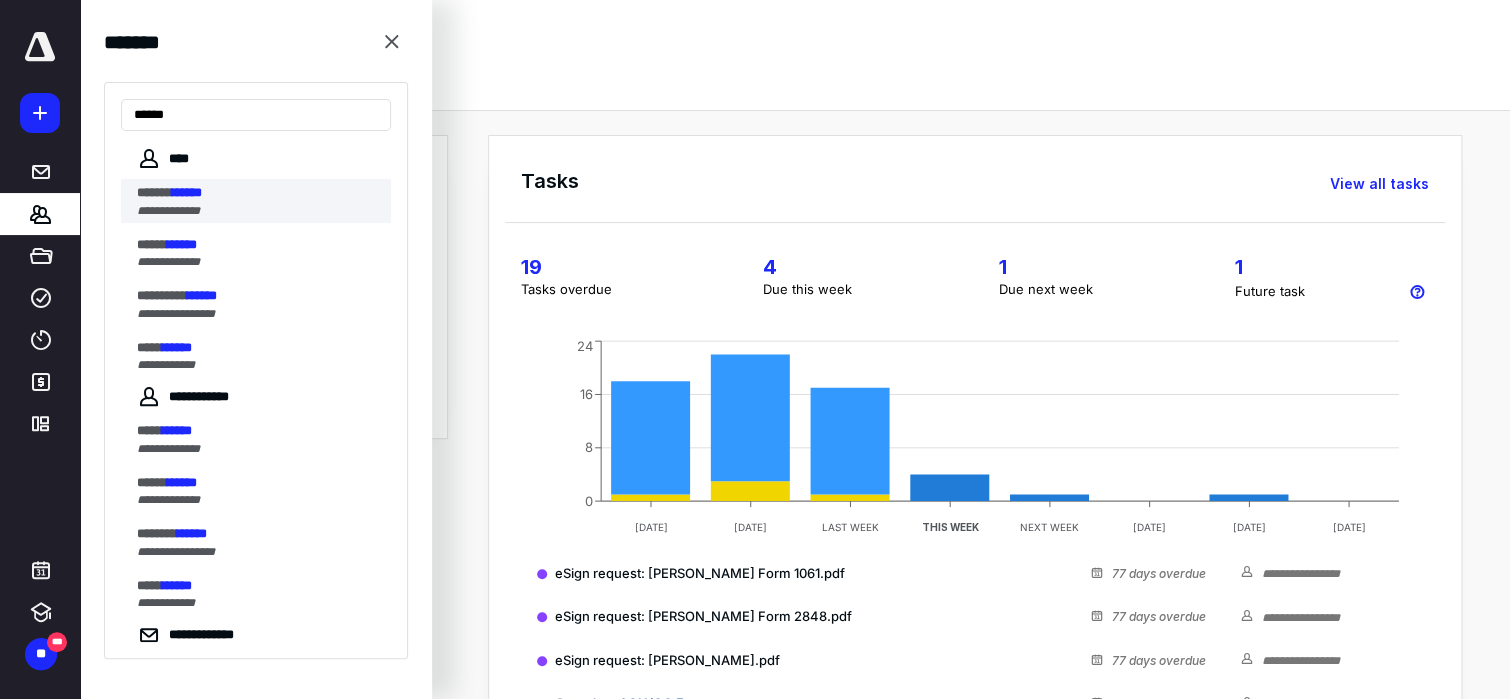 type on "******" 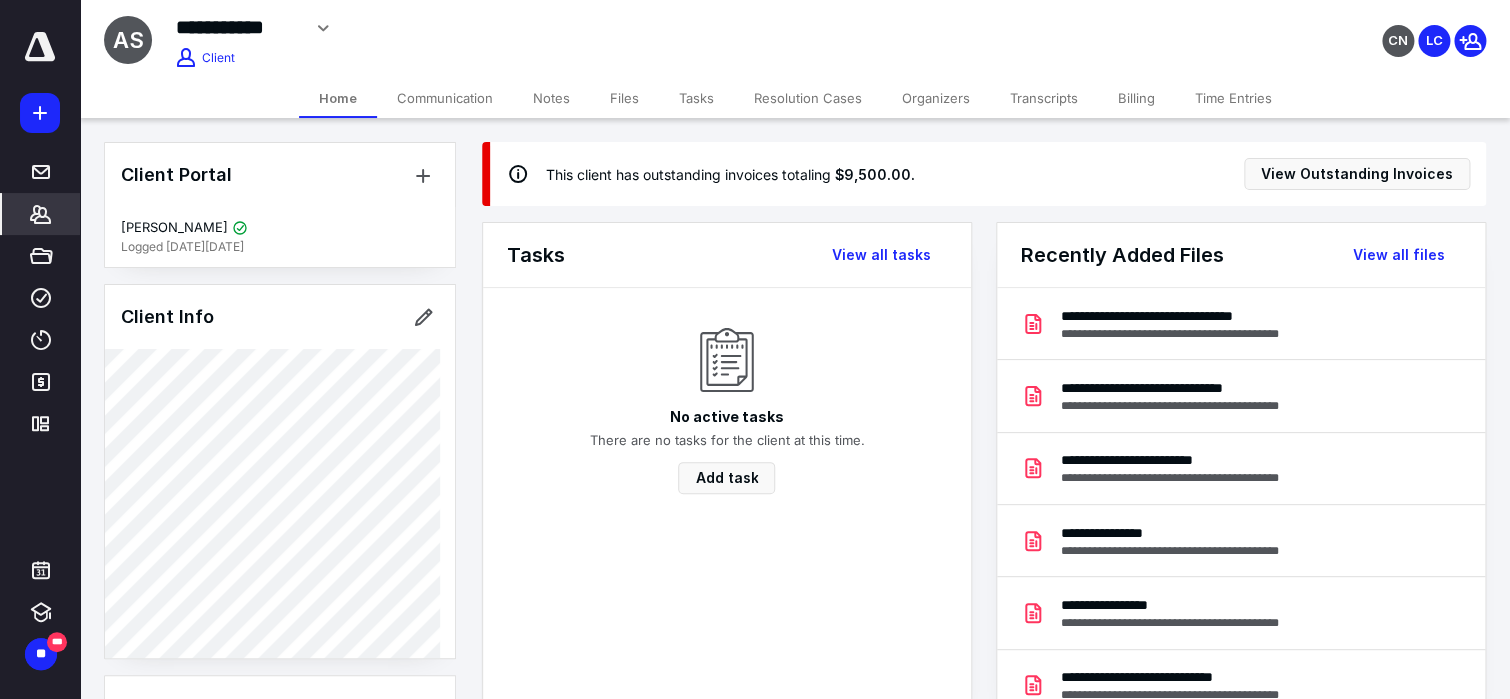 click on "Notes" at bounding box center (551, 98) 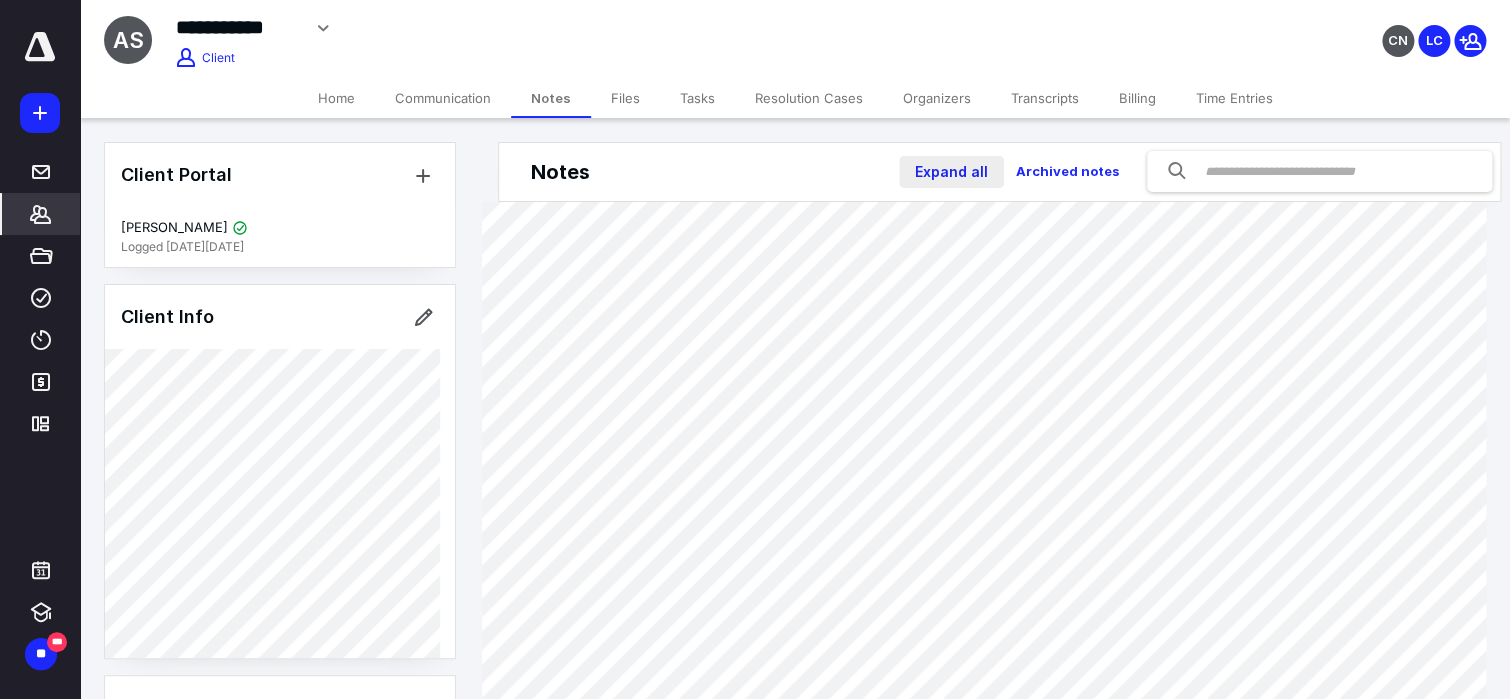 click on "Expand all" at bounding box center (951, 172) 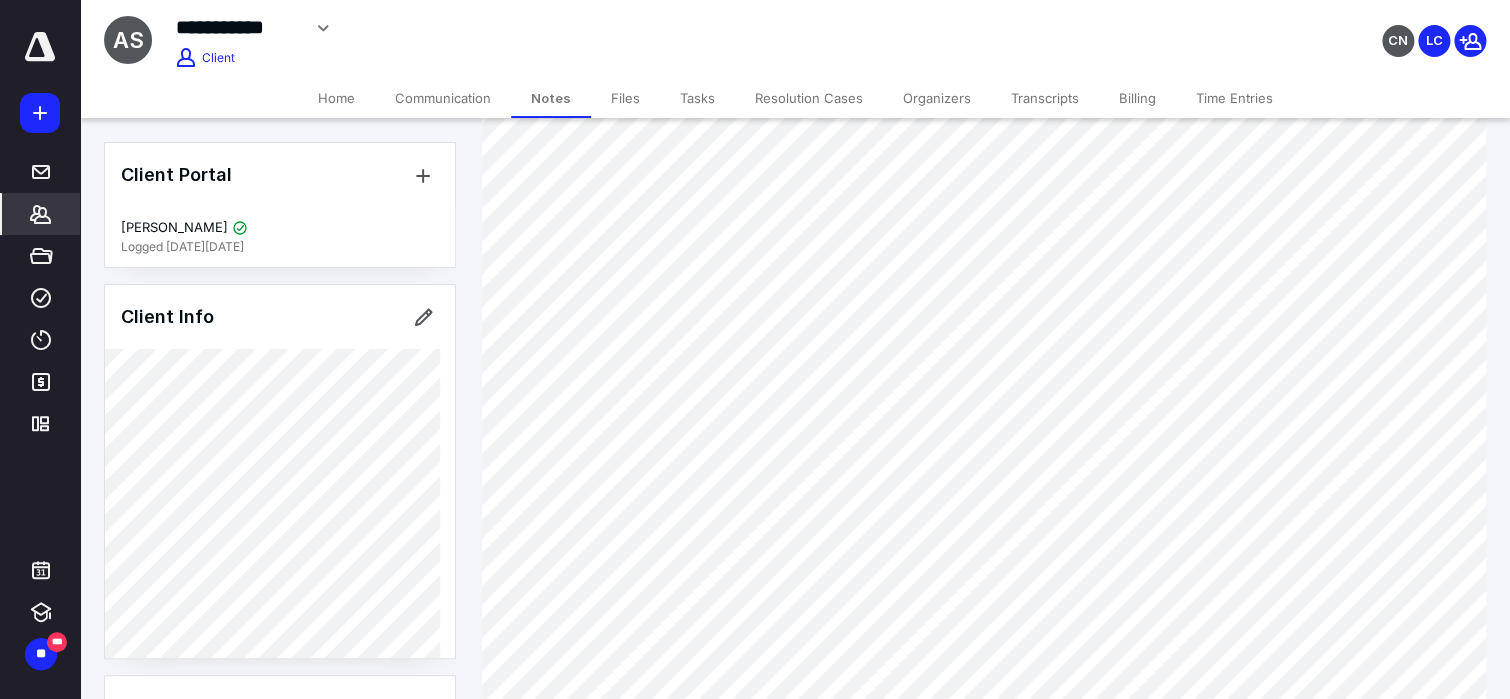 scroll, scrollTop: 842, scrollLeft: 0, axis: vertical 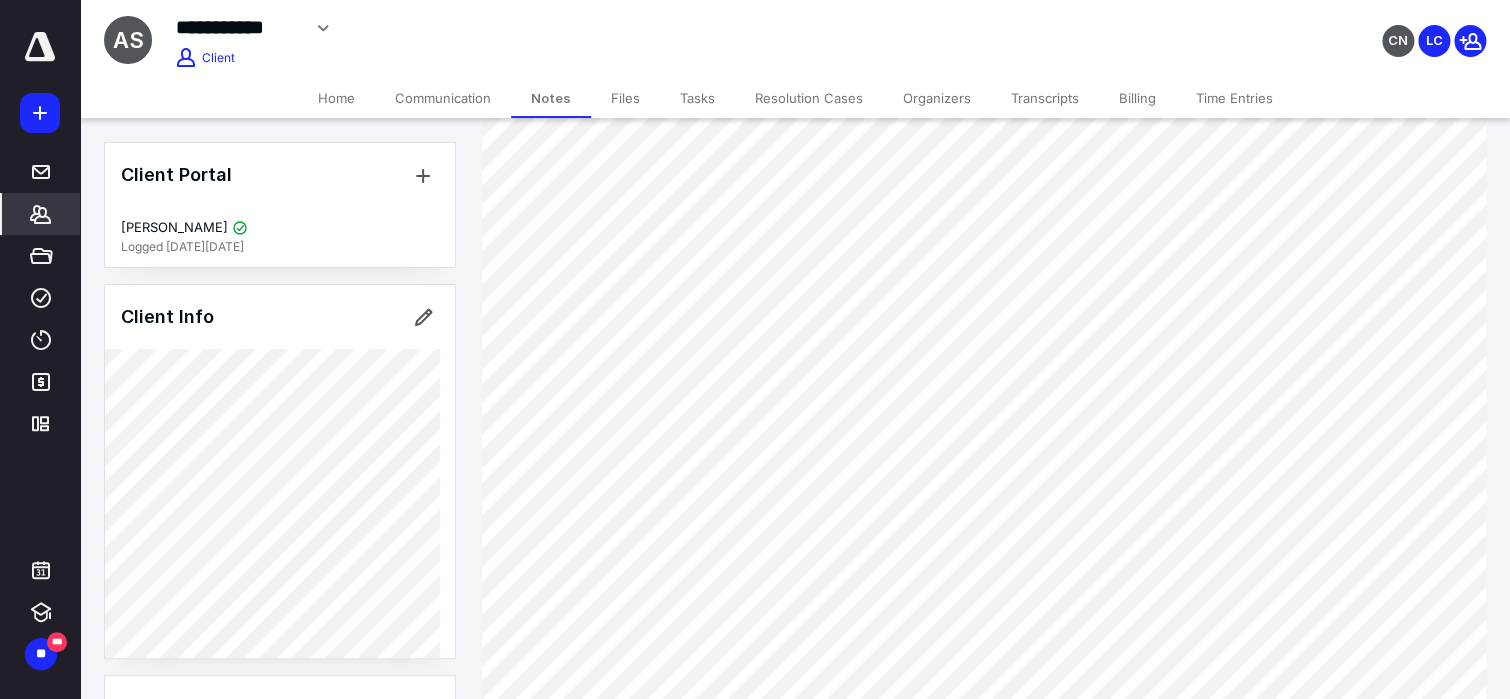 click on "Home" at bounding box center [336, 98] 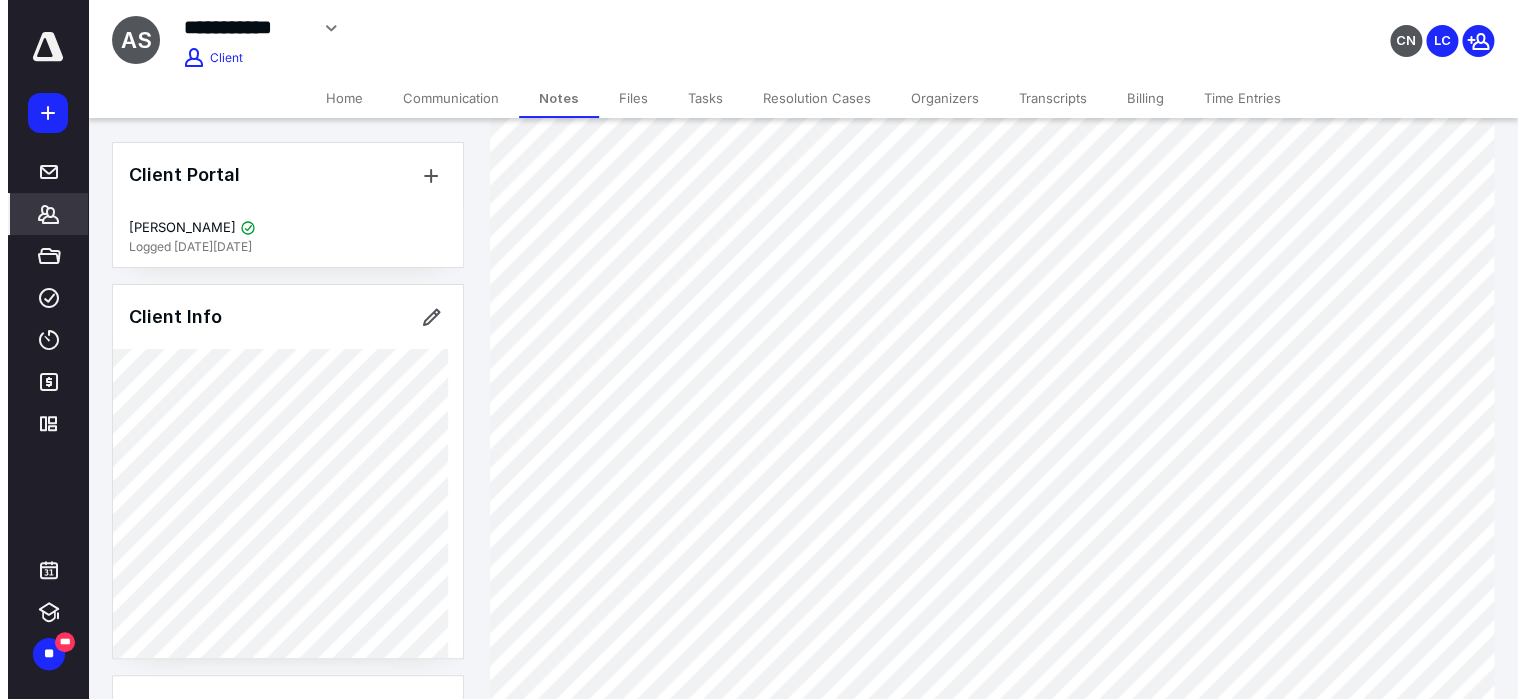 scroll, scrollTop: 0, scrollLeft: 0, axis: both 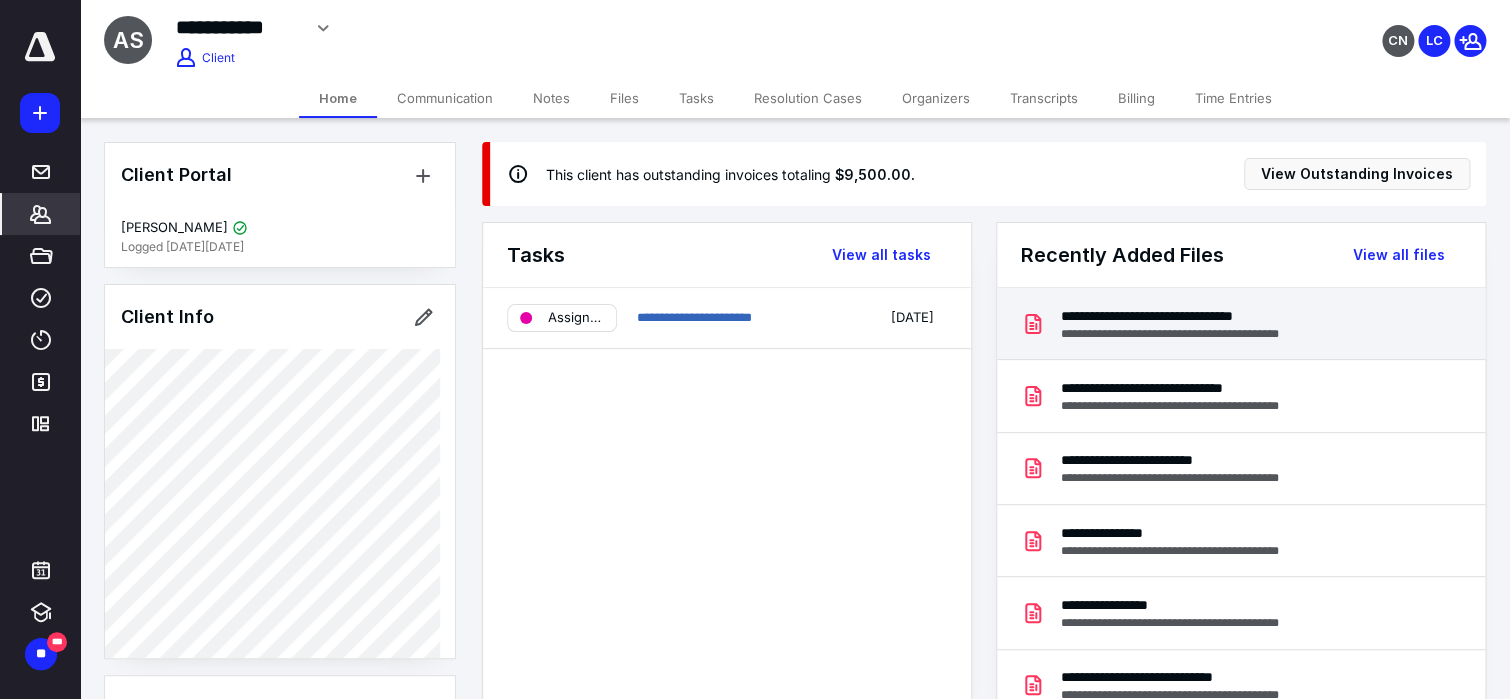 click on "**********" at bounding box center [1241, 324] 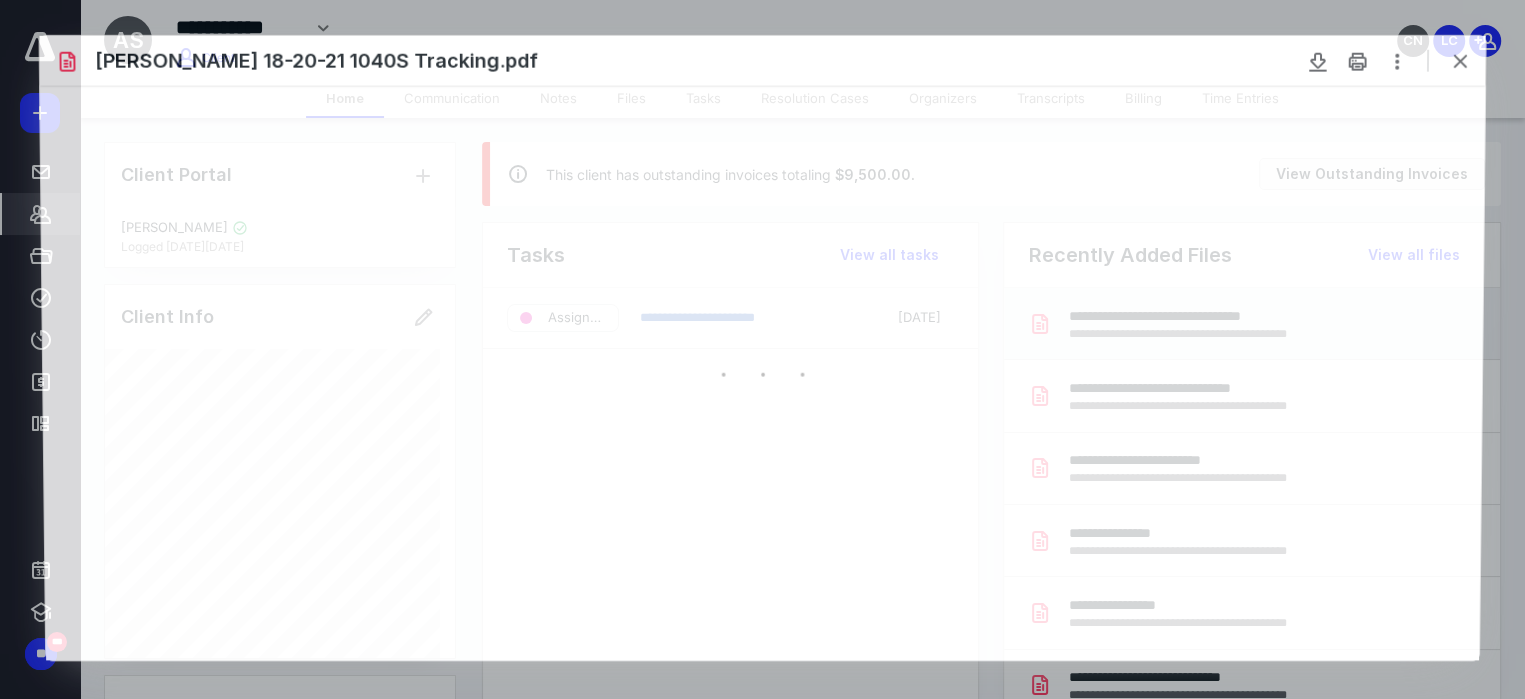scroll, scrollTop: 0, scrollLeft: 0, axis: both 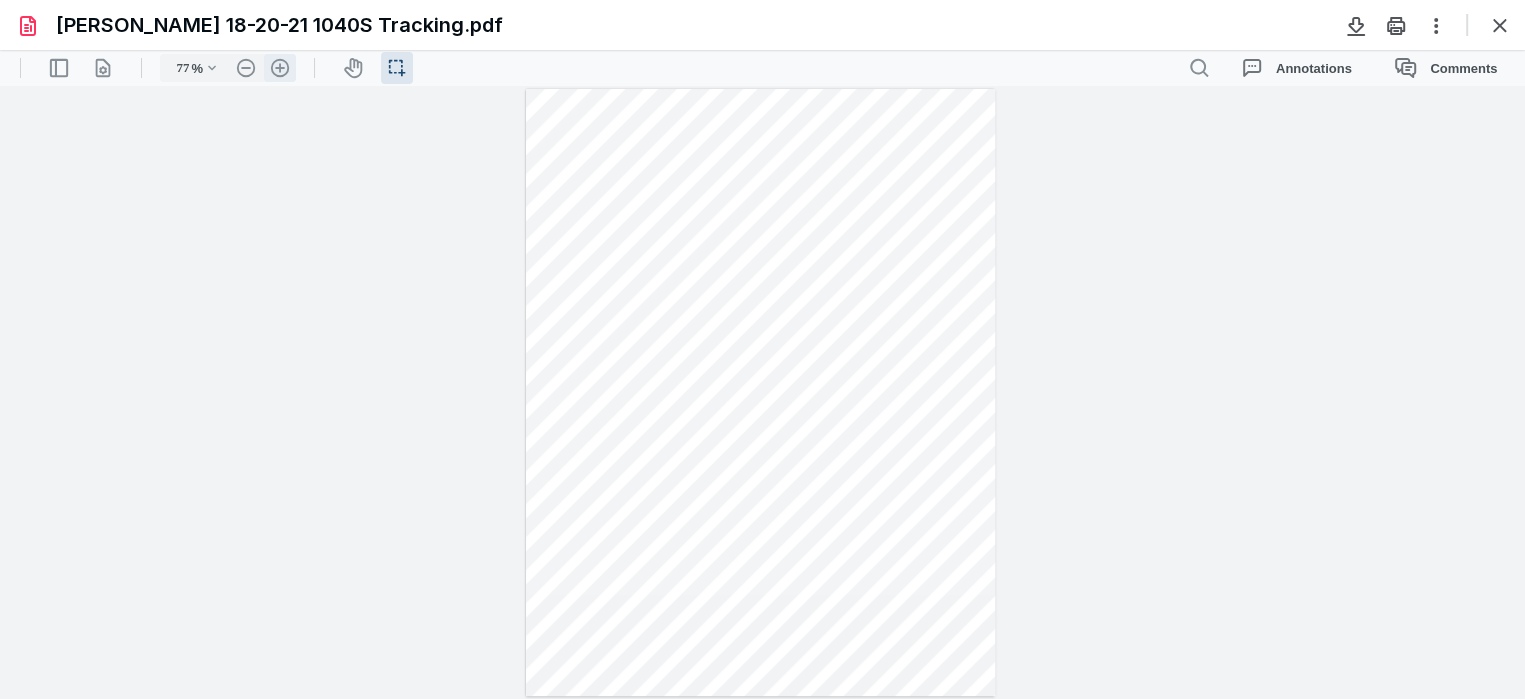 click on ".cls-1{fill:#abb0c4;} icon - header - zoom - in - line" at bounding box center (280, 68) 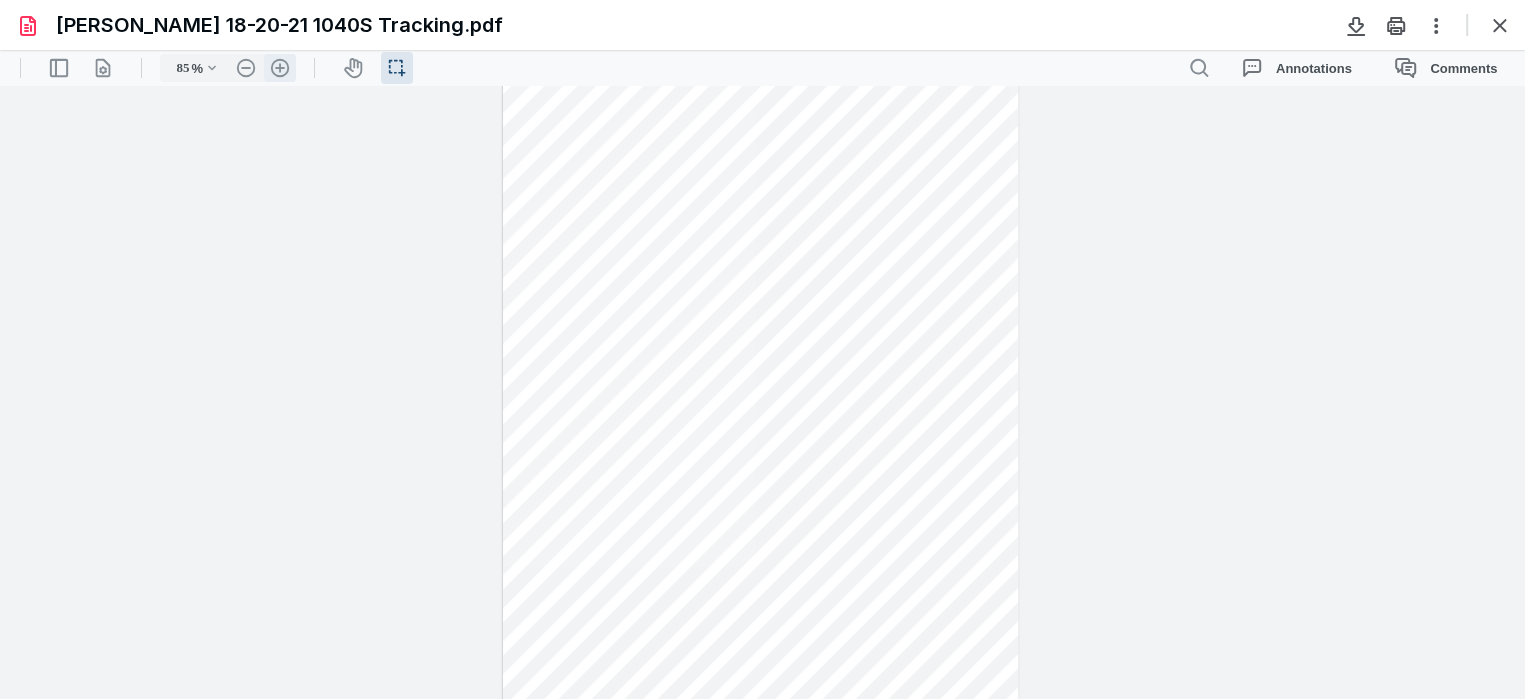 click on ".cls-1{fill:#abb0c4;} icon - header - zoom - in - line" at bounding box center (280, 68) 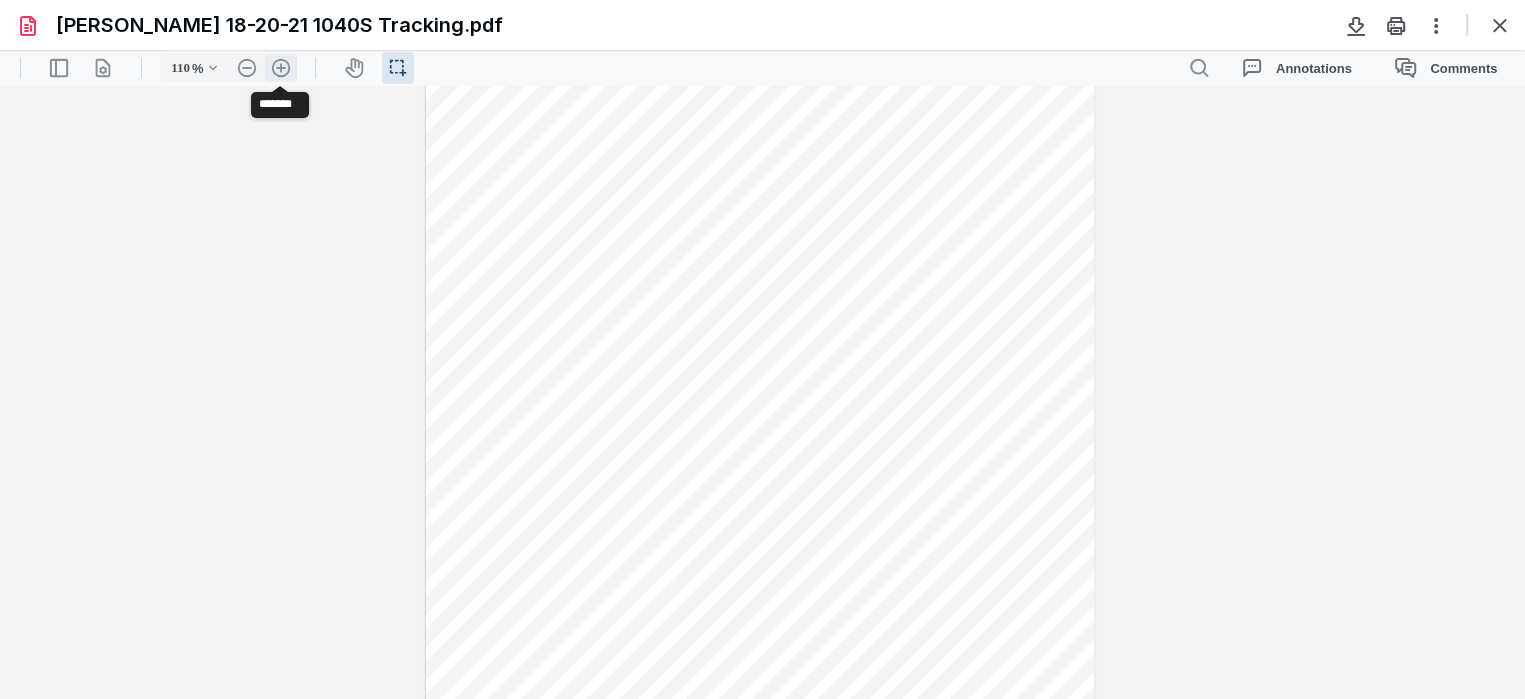click on ".cls-1{fill:#abb0c4;} icon - header - zoom - in - line" at bounding box center (281, 68) 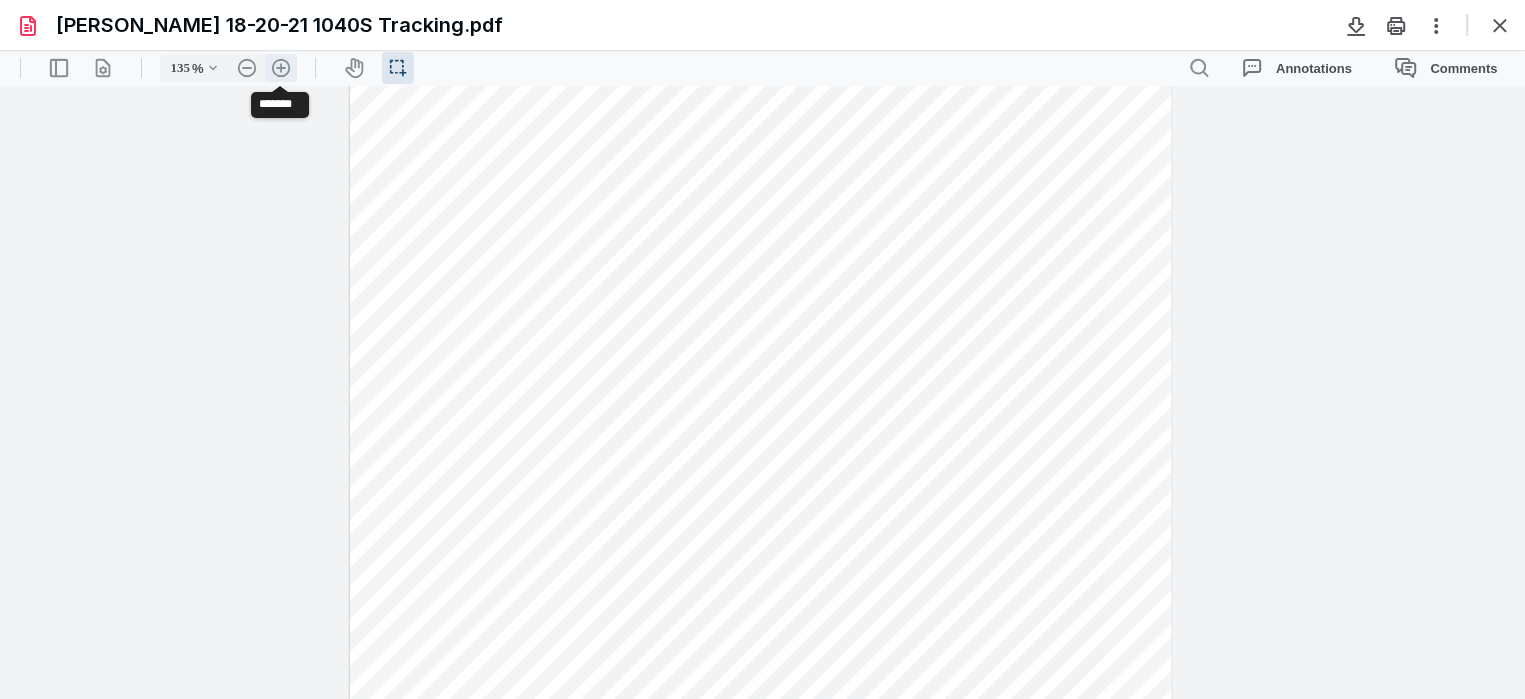 click on ".cls-1{fill:#abb0c4;} icon - header - zoom - in - line" at bounding box center (281, 68) 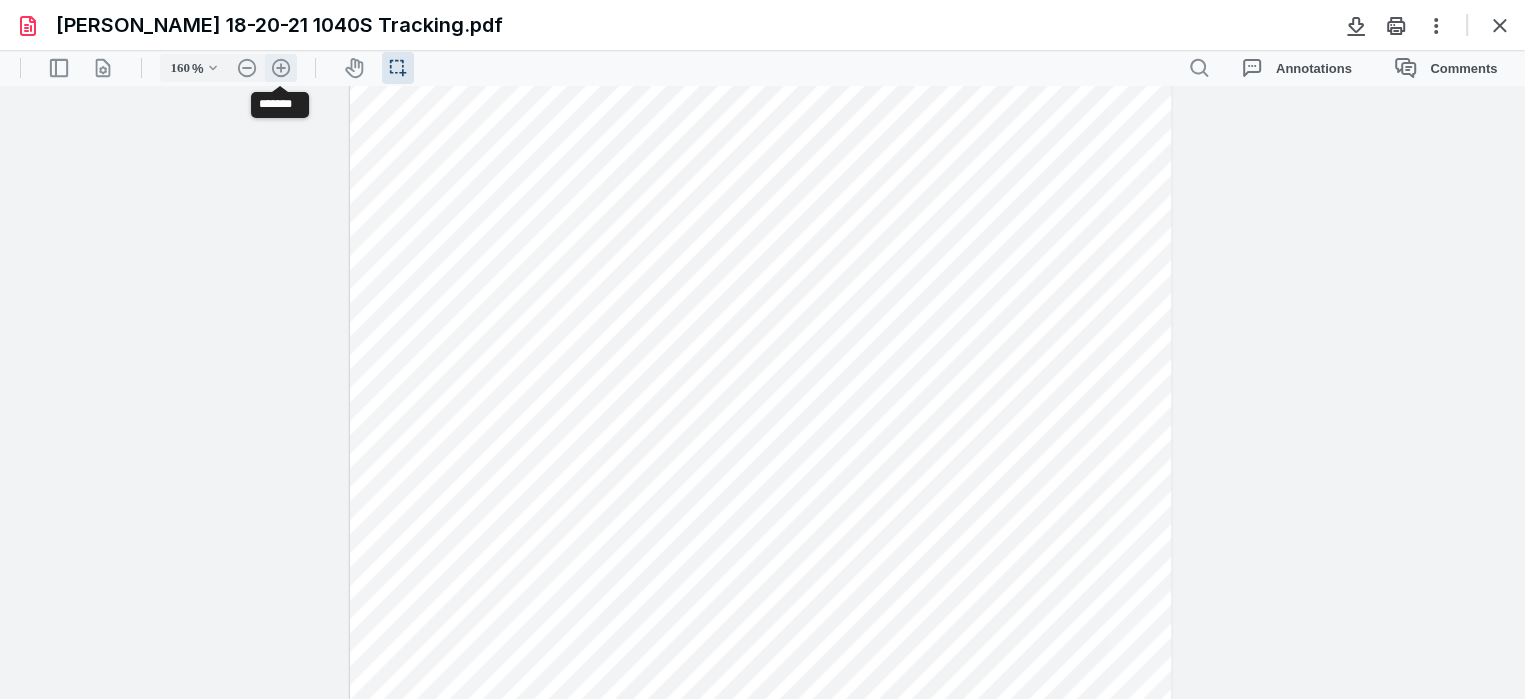 scroll, scrollTop: 311, scrollLeft: 0, axis: vertical 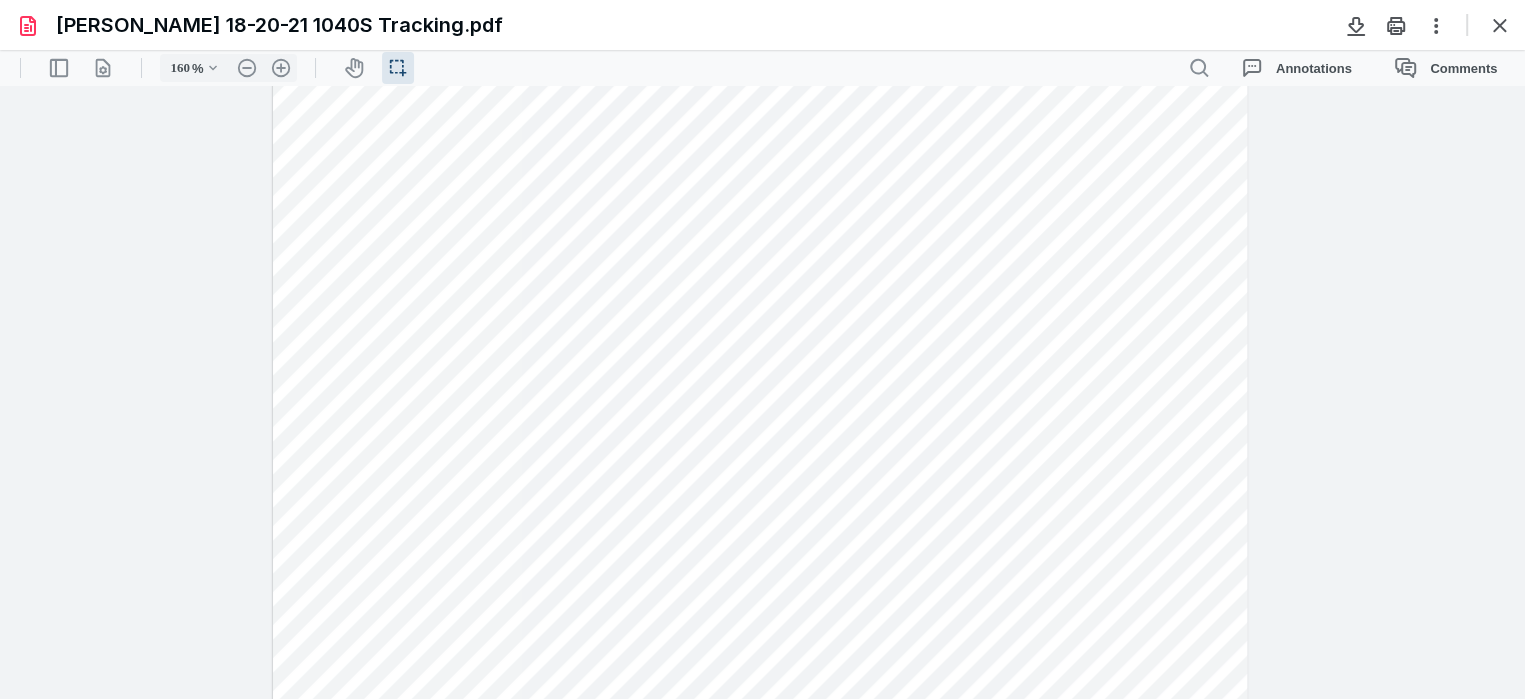 drag, startPoint x: 1494, startPoint y: 23, endPoint x: 1461, endPoint y: 17, distance: 33.54102 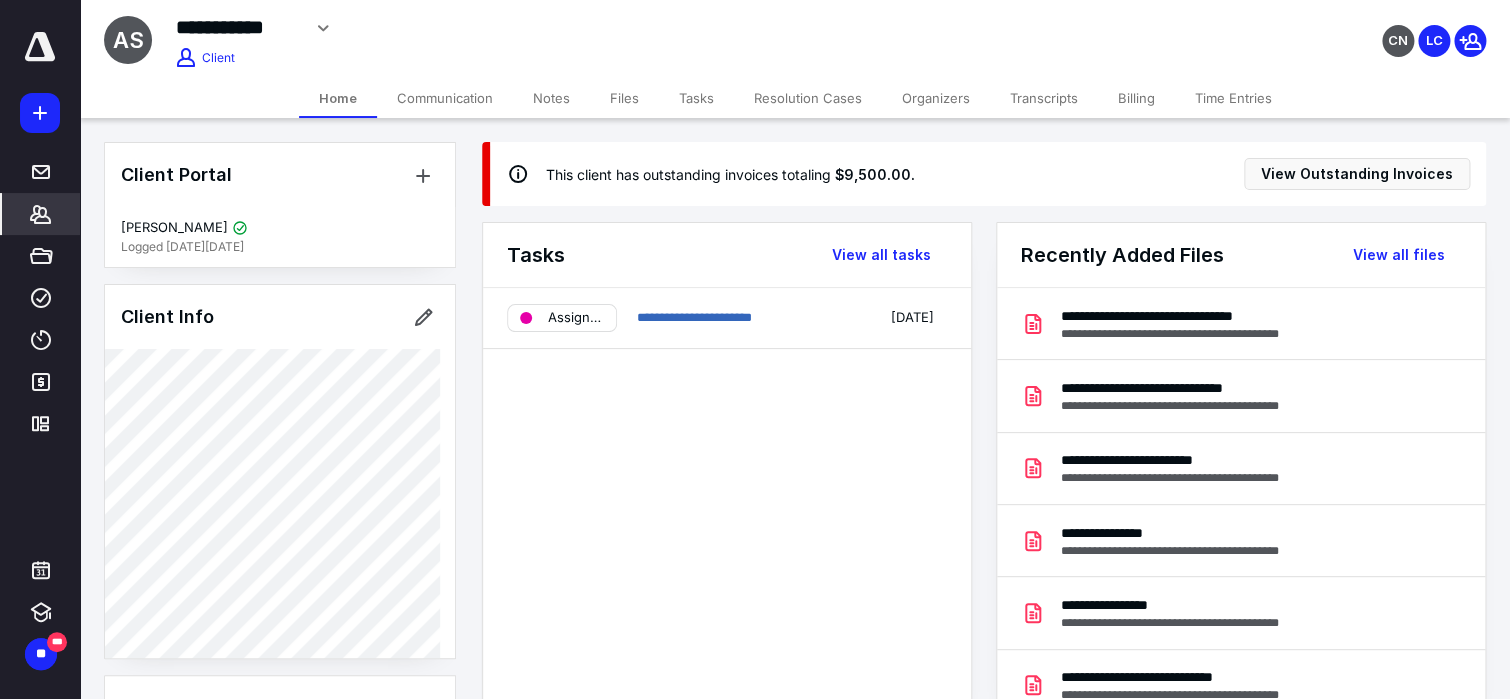 click on "Files" at bounding box center (624, 98) 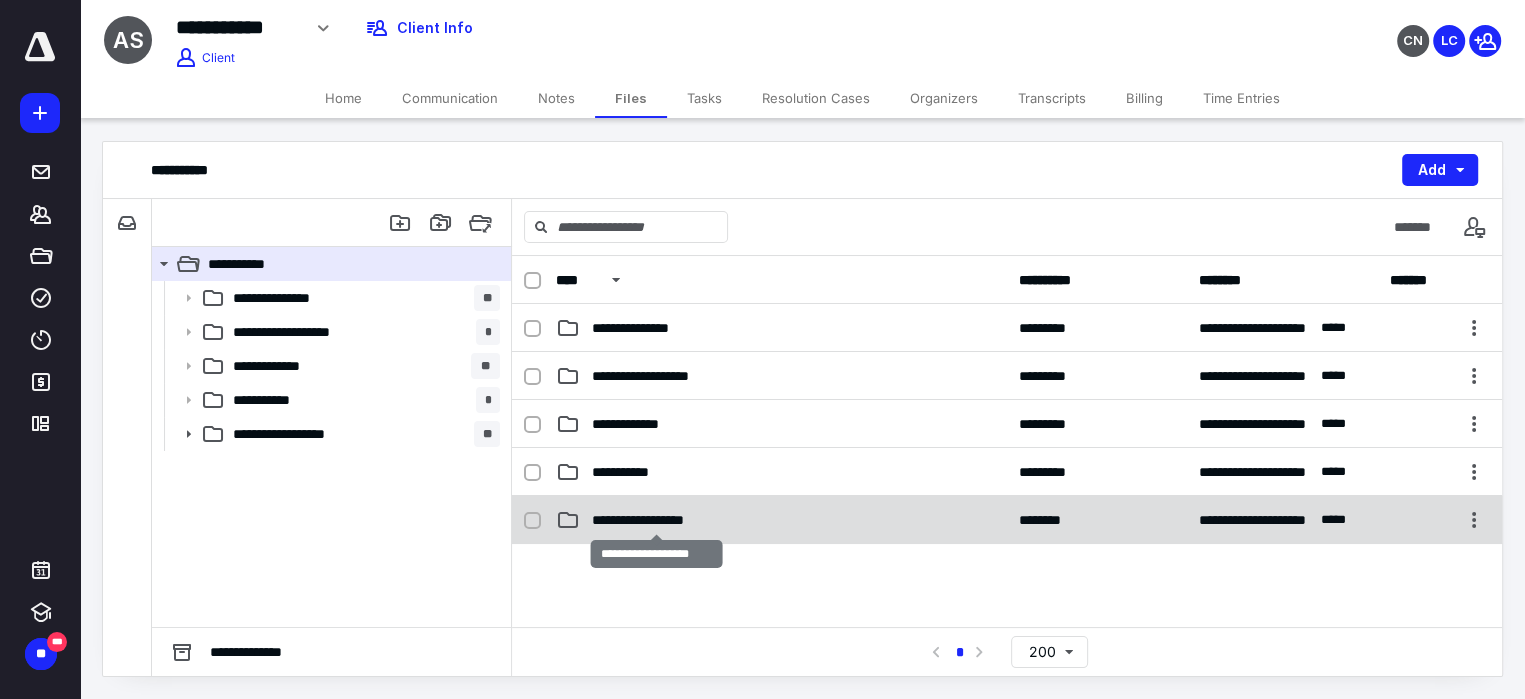 click on "**********" at bounding box center [656, 520] 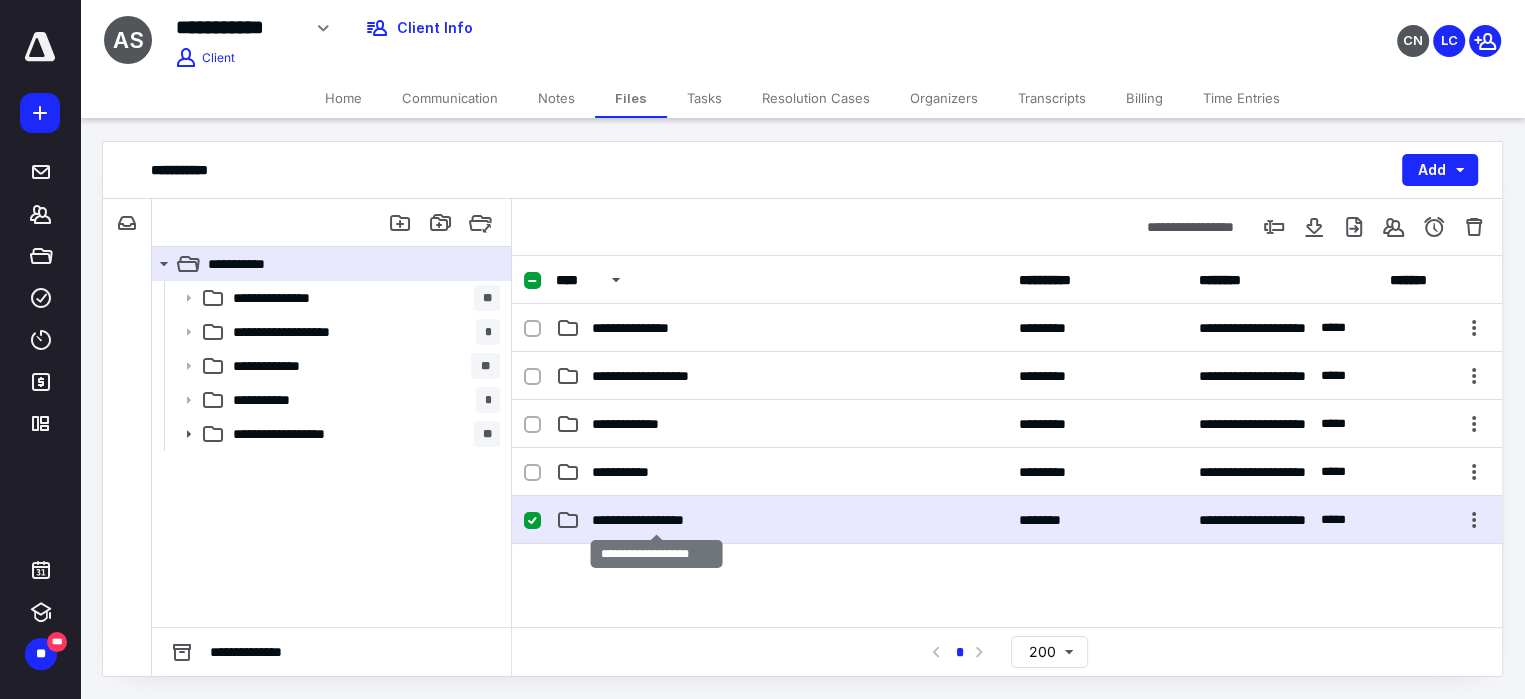 click on "**********" at bounding box center (656, 520) 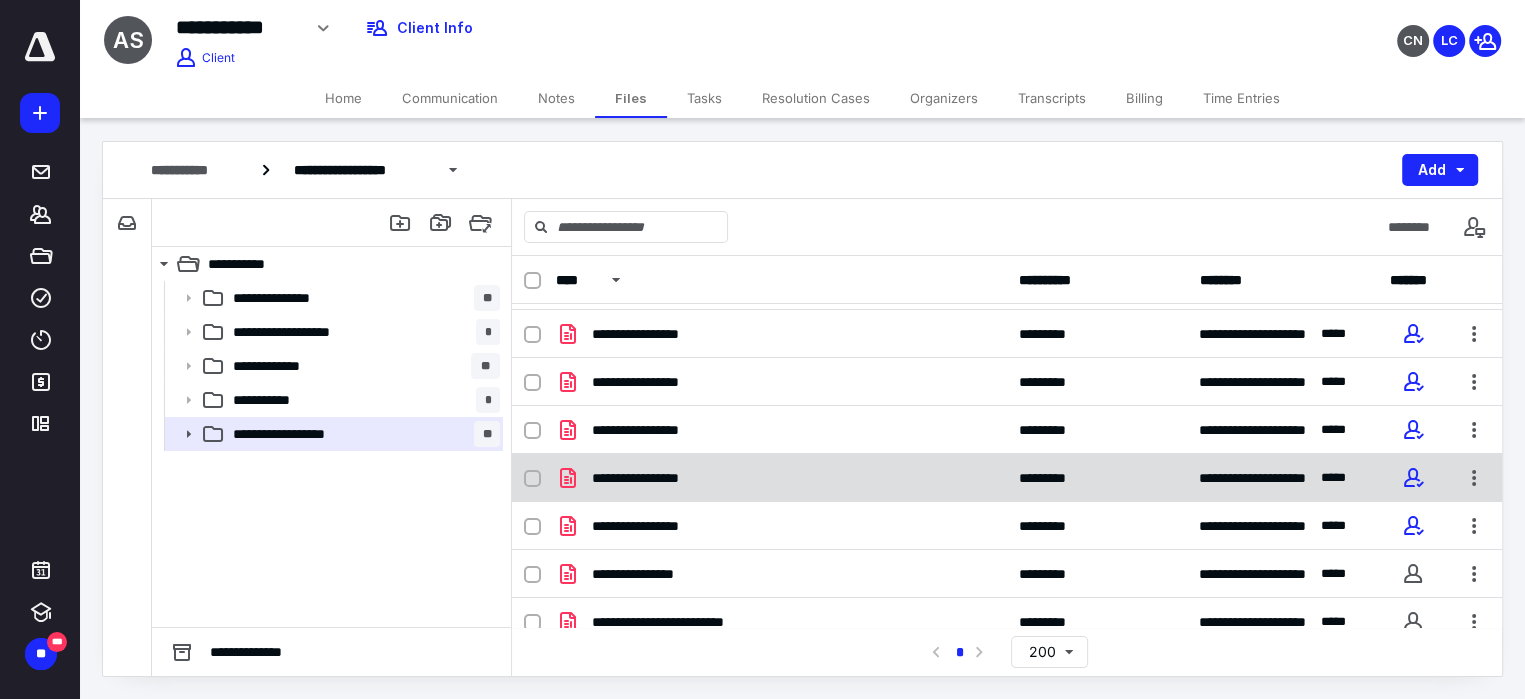 scroll, scrollTop: 133, scrollLeft: 0, axis: vertical 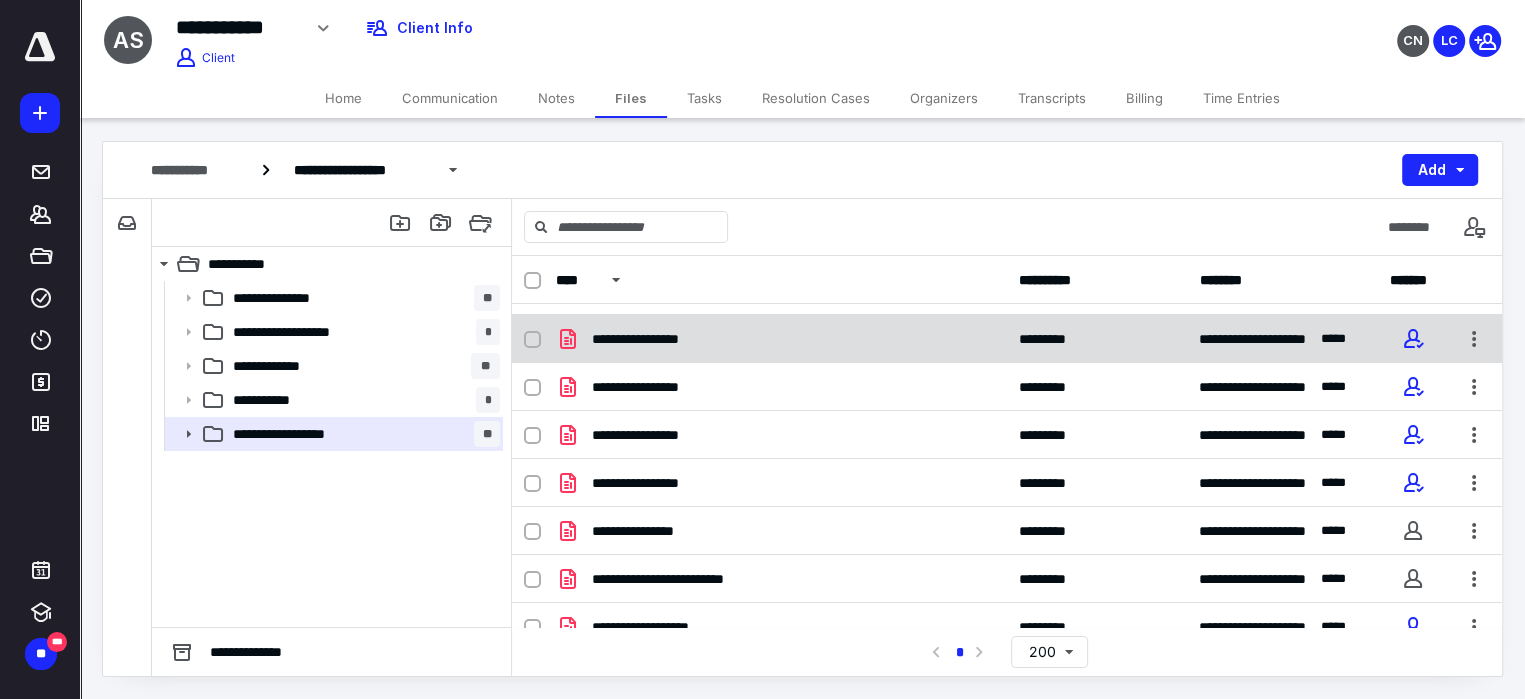 click on "**********" at bounding box center [653, 339] 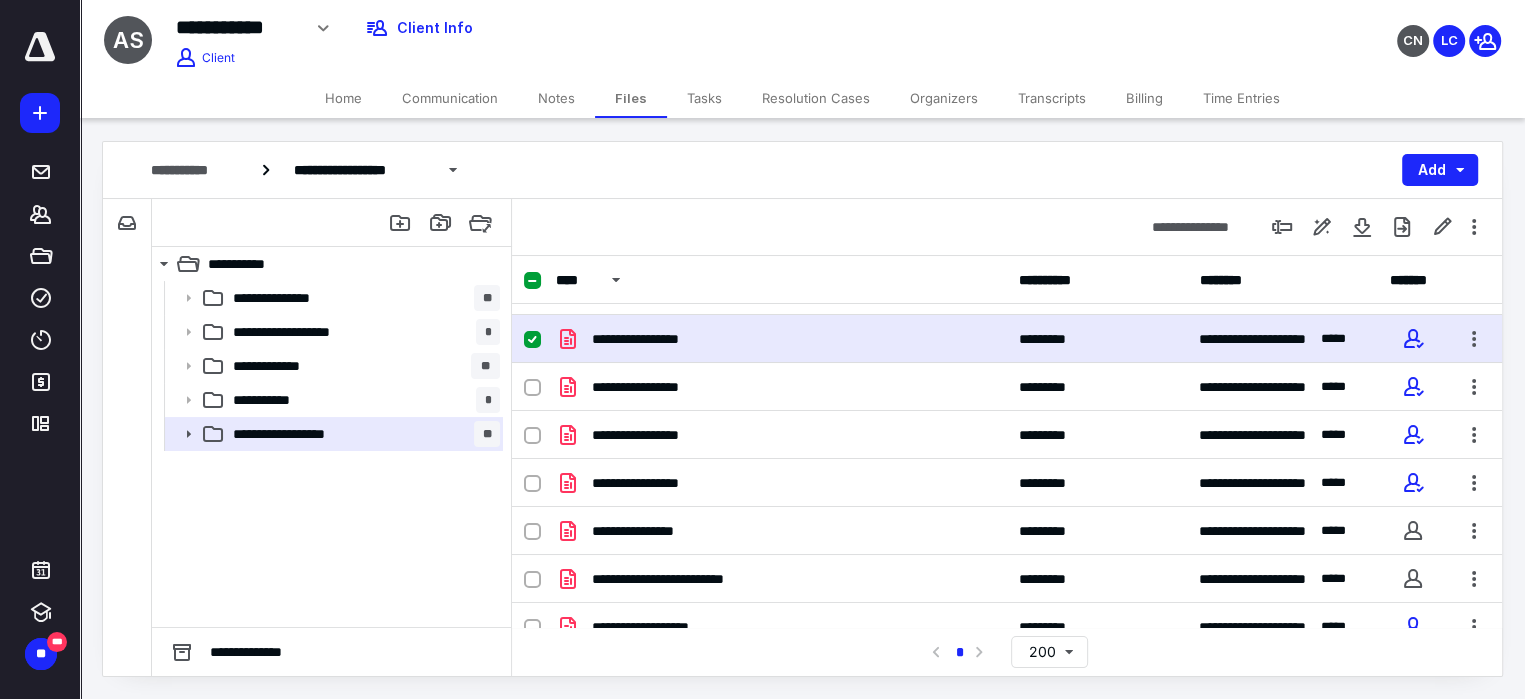 click on "**********" at bounding box center (653, 339) 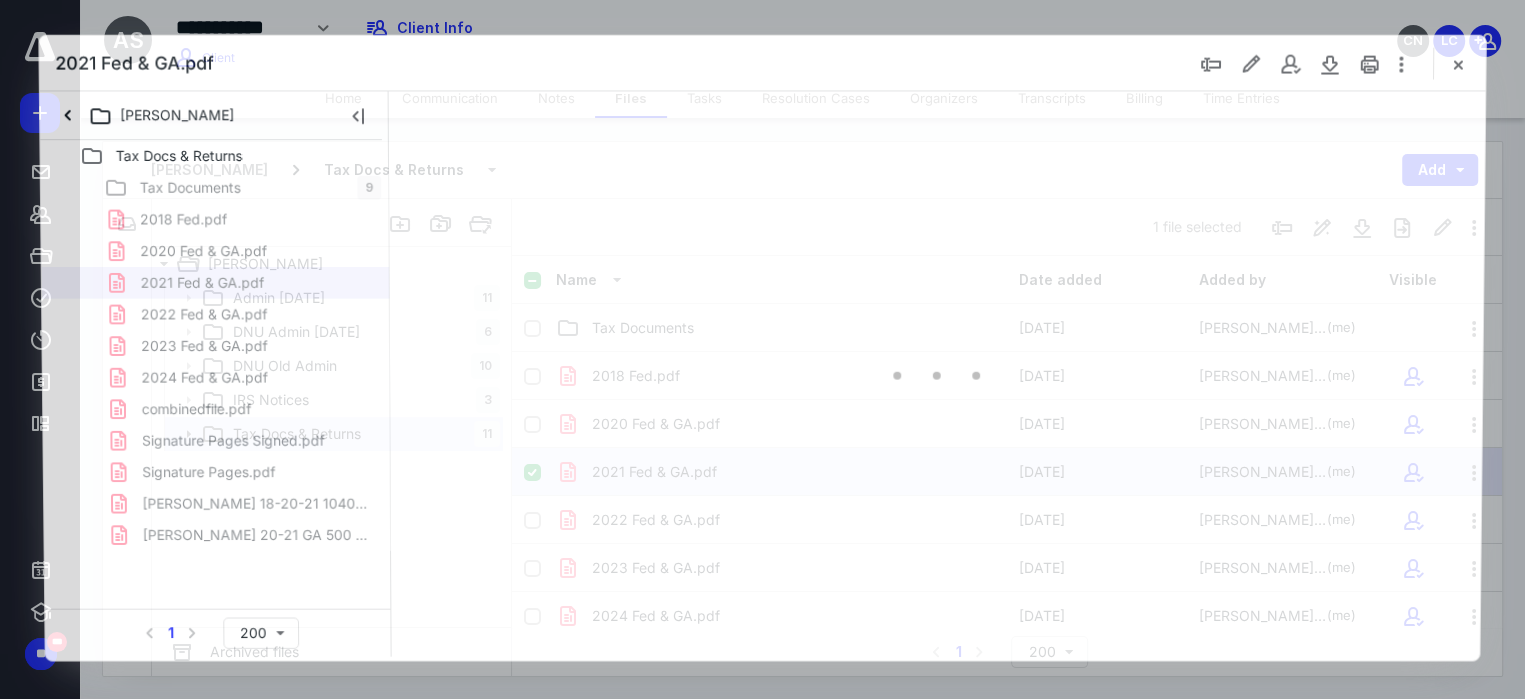 scroll, scrollTop: 133, scrollLeft: 0, axis: vertical 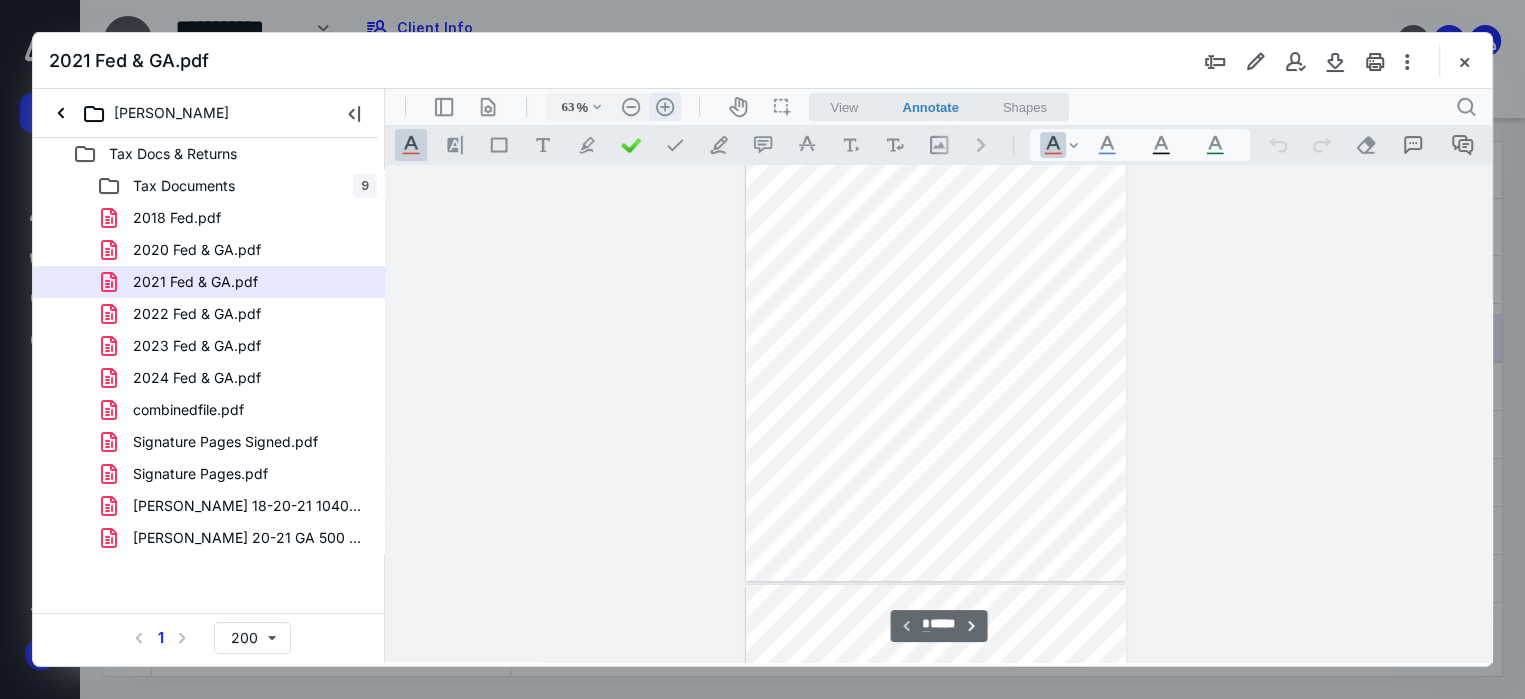 click on ".cls-1{fill:#abb0c4;} icon - header - zoom - in - line" at bounding box center [665, 107] 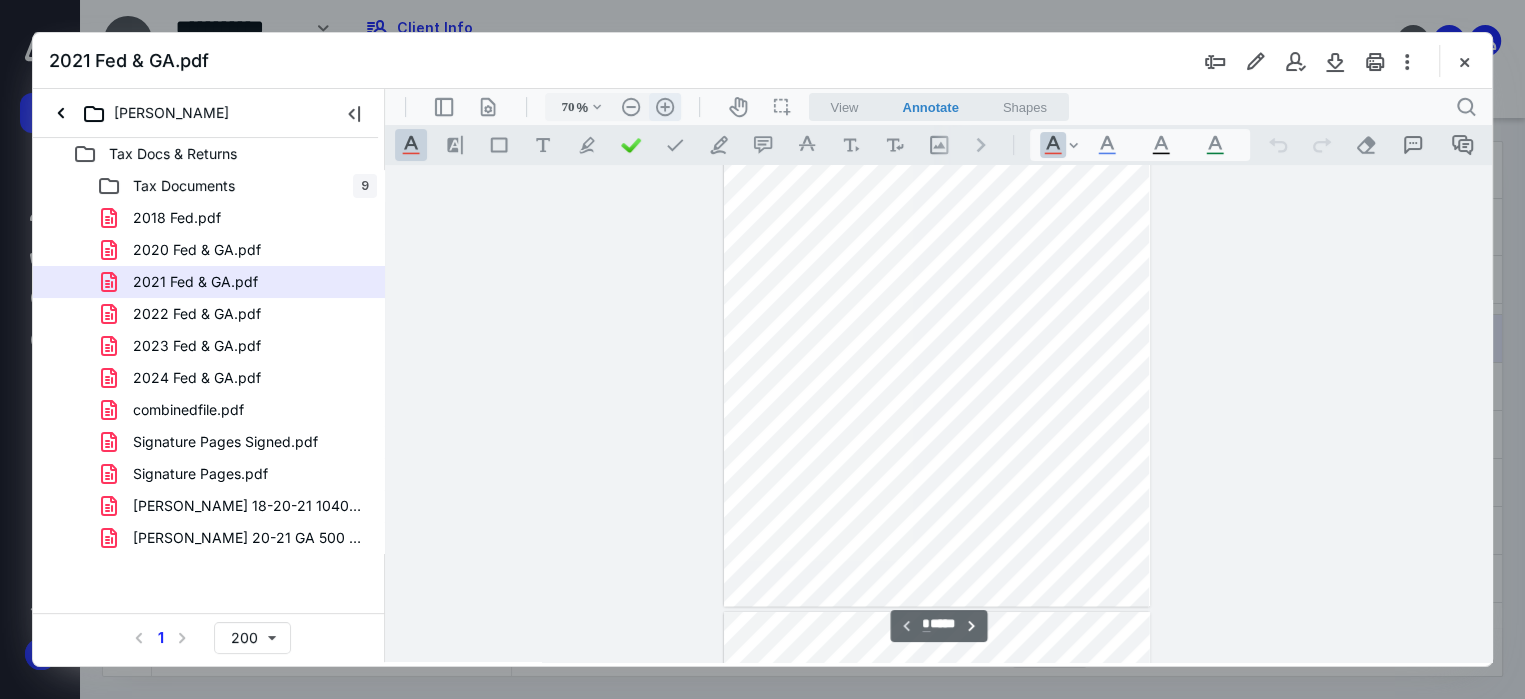 click on ".cls-1{fill:#abb0c4;} icon - header - zoom - in - line" at bounding box center [665, 107] 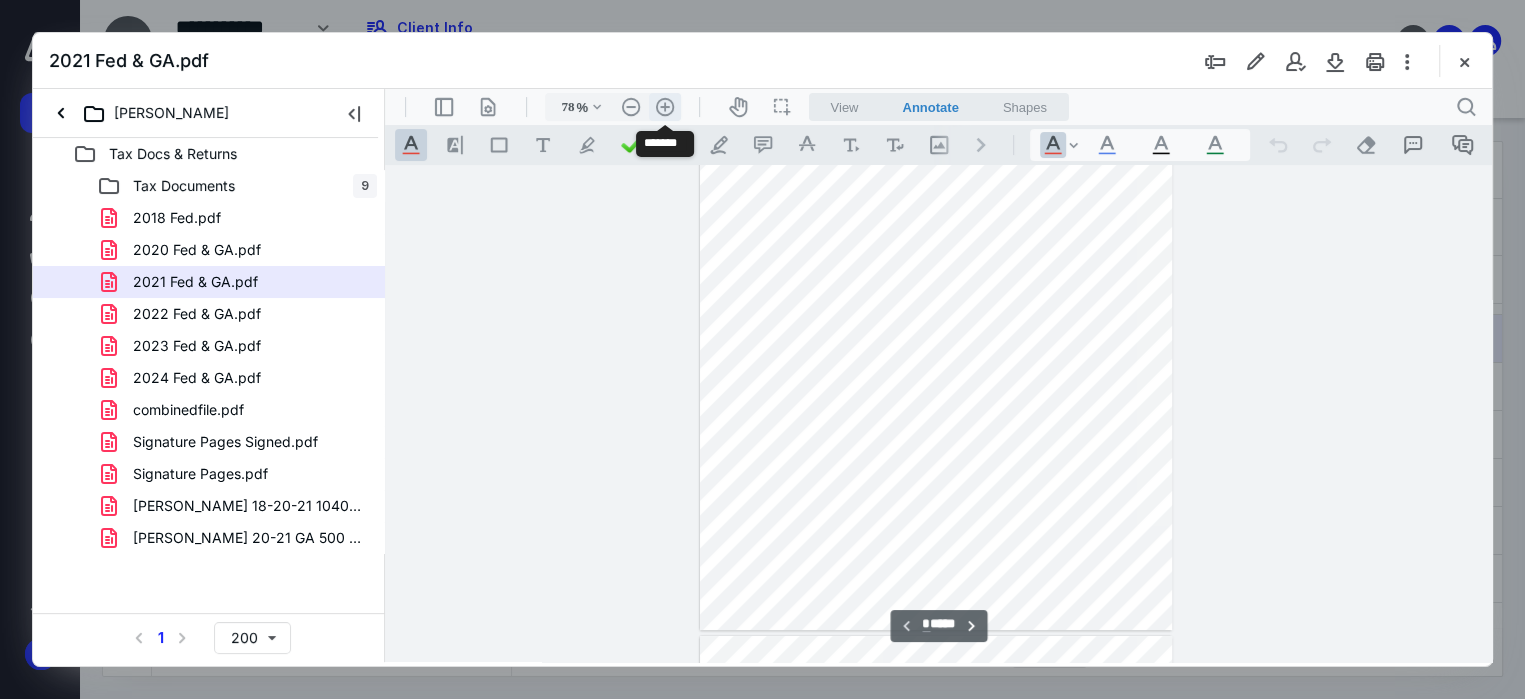click on ".cls-1{fill:#abb0c4;} icon - header - zoom - in - line" at bounding box center [665, 107] 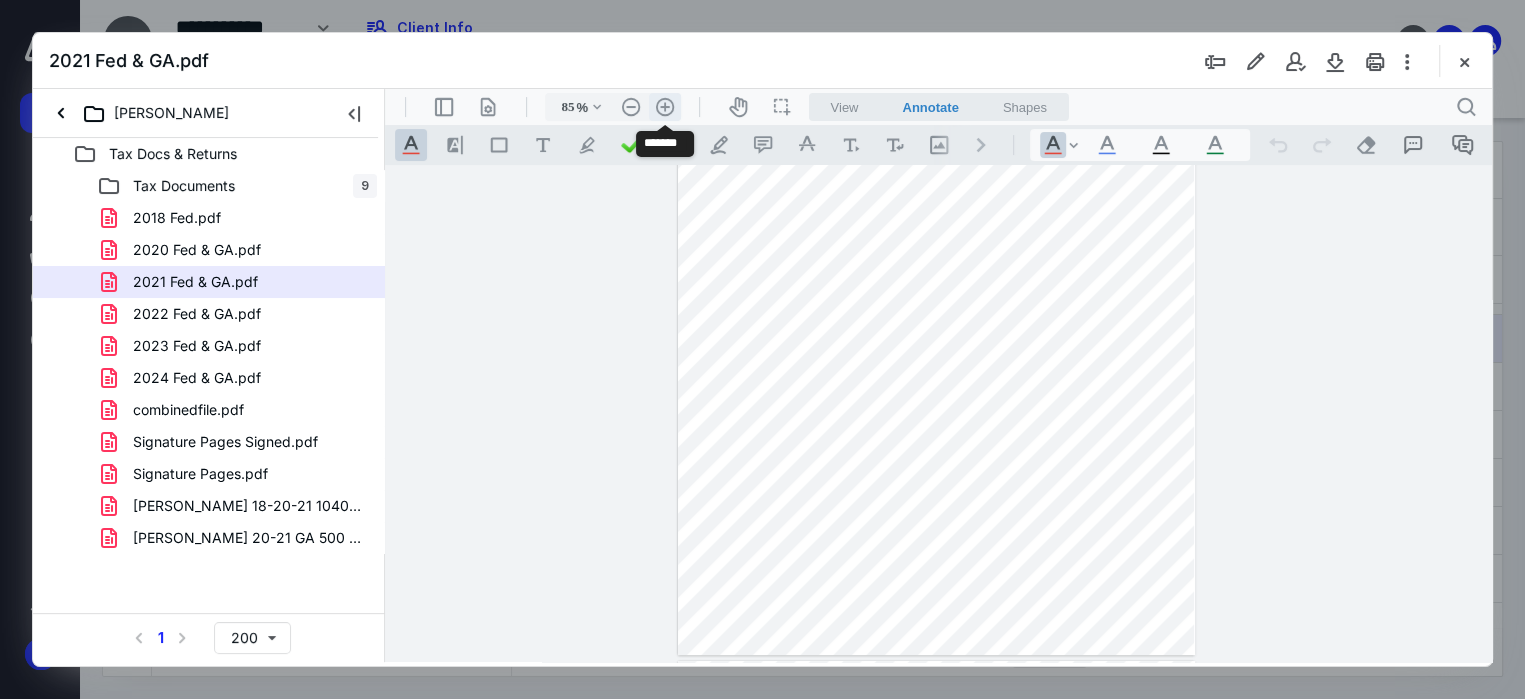 click on ".cls-1{fill:#abb0c4;} icon - header - zoom - in - line" at bounding box center [665, 107] 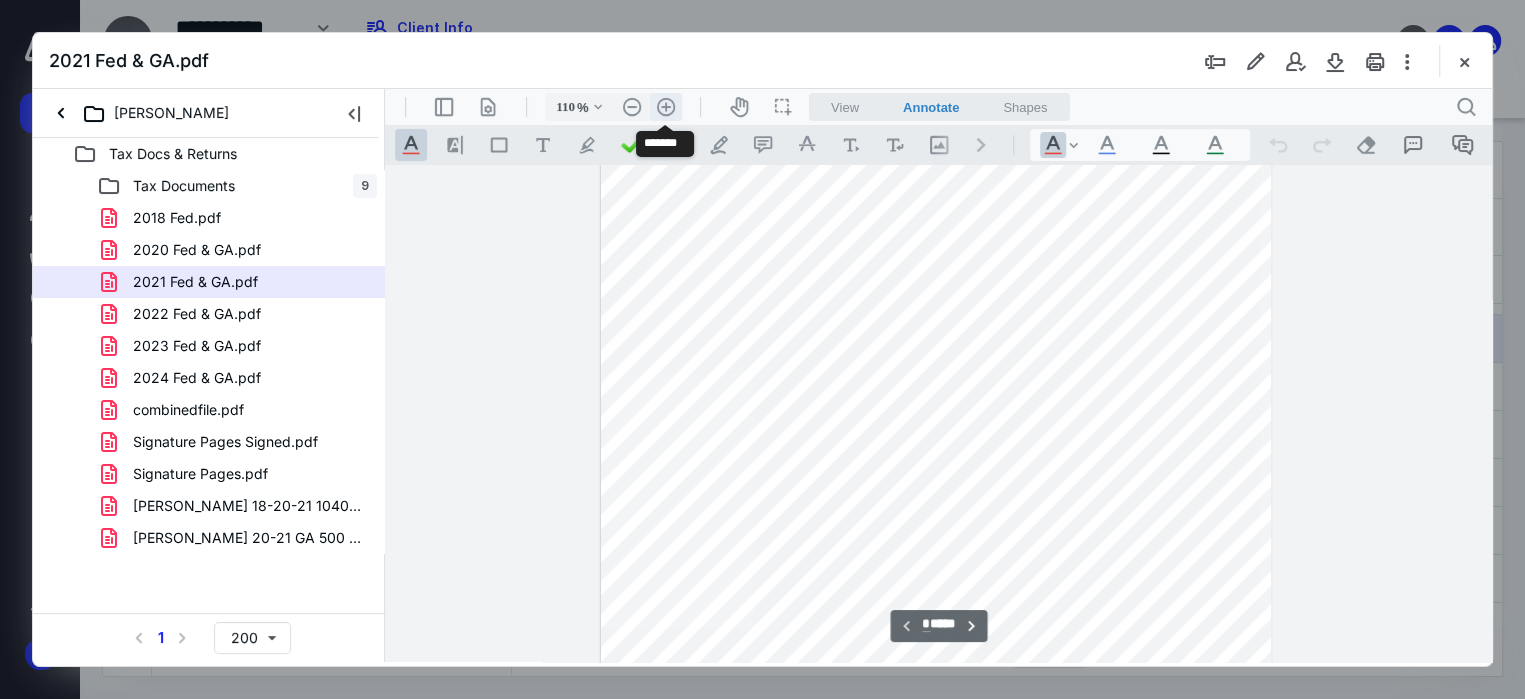 click on ".cls-1{fill:#abb0c4;} icon - header - zoom - in - line" at bounding box center (666, 107) 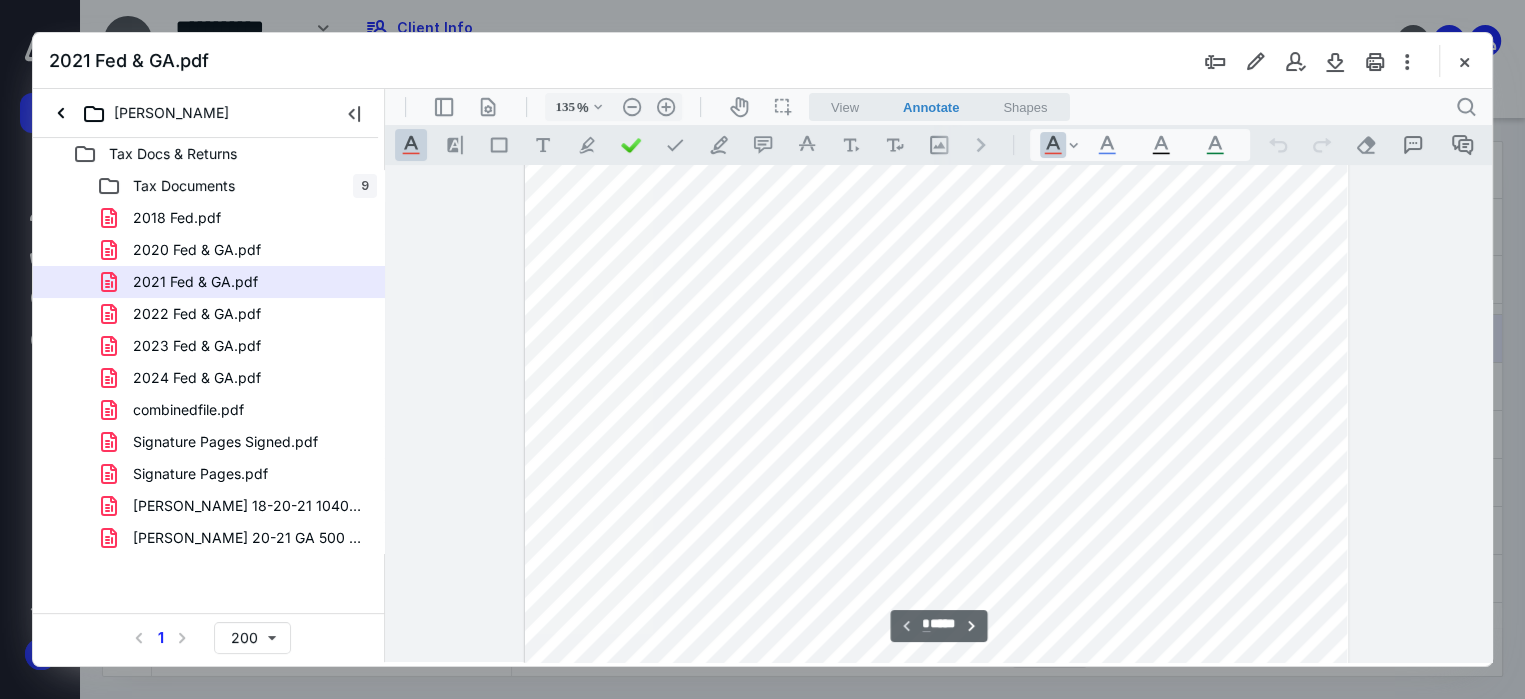 scroll, scrollTop: 416, scrollLeft: 0, axis: vertical 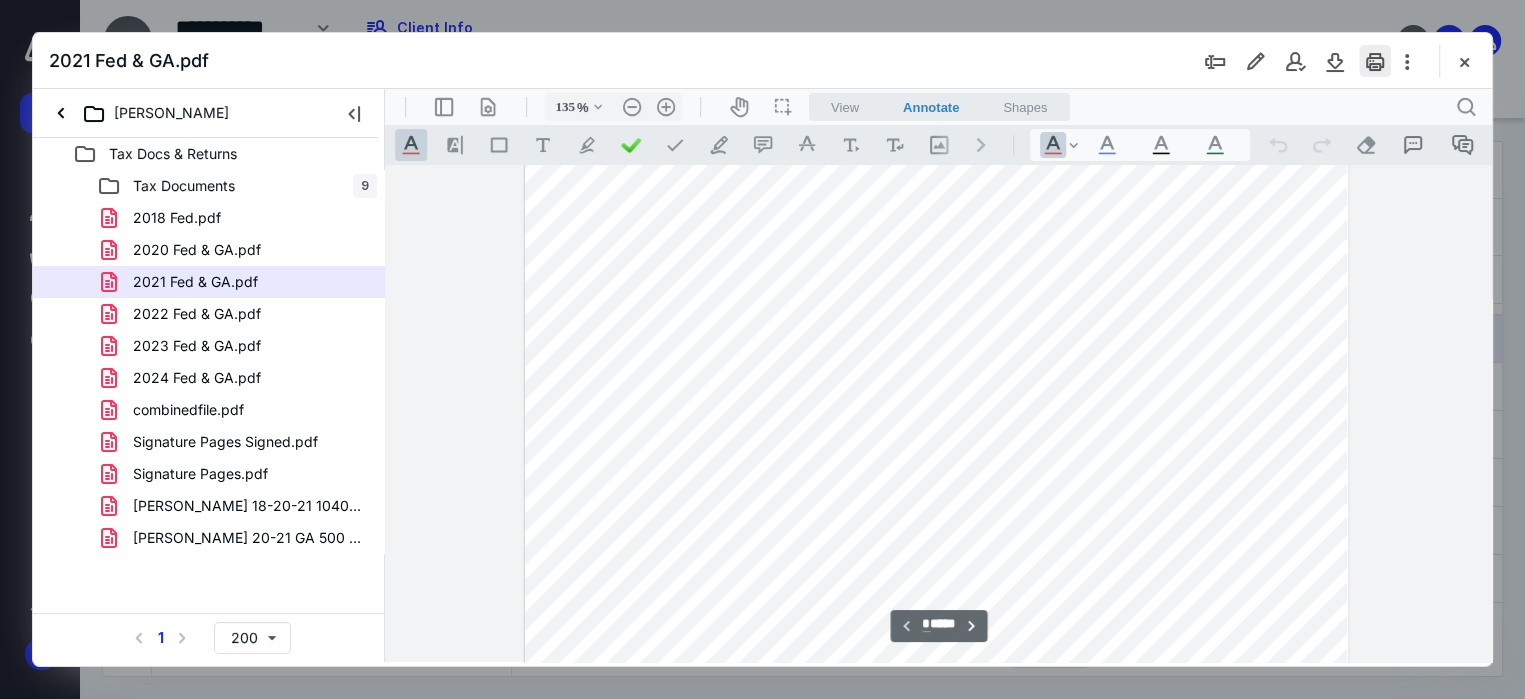 click at bounding box center (1375, 61) 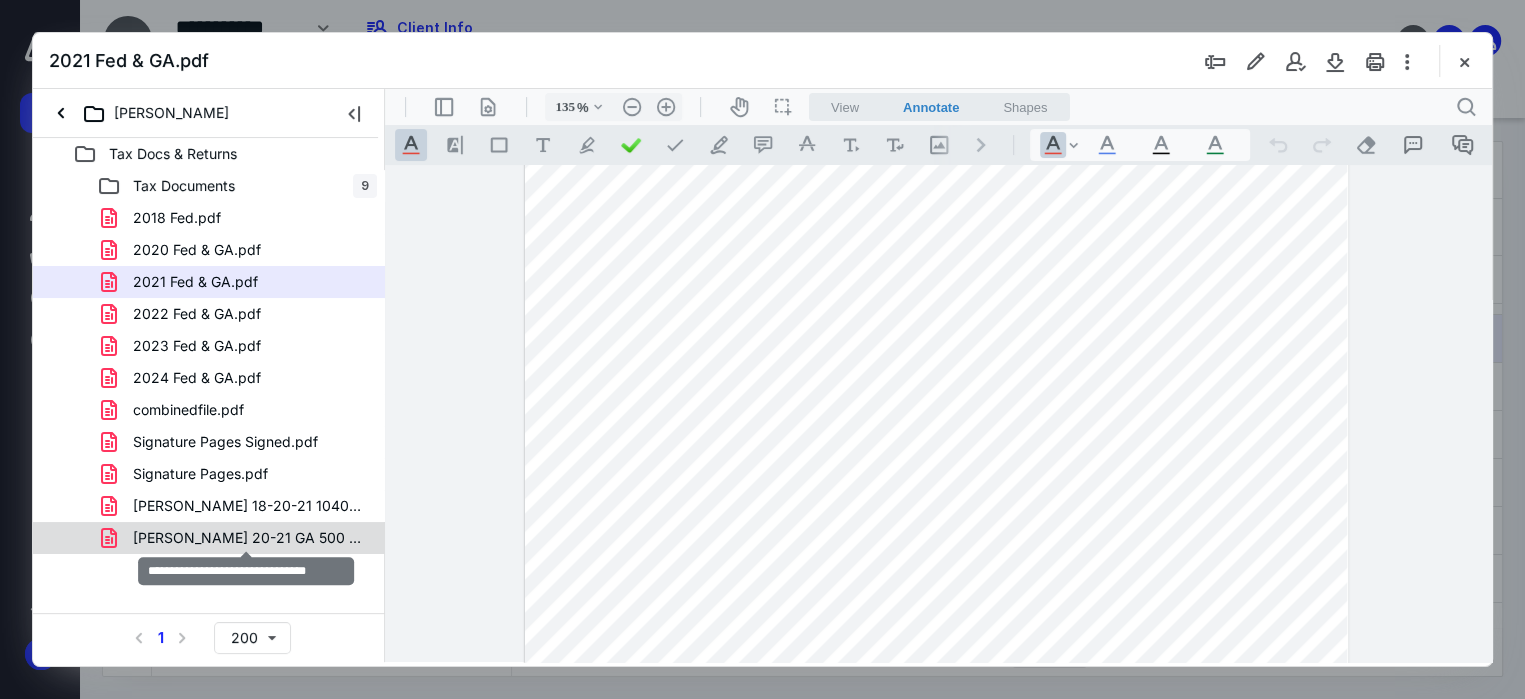 click on "[PERSON_NAME] 20-21 GA 500 Tracking.pdf" at bounding box center (249, 538) 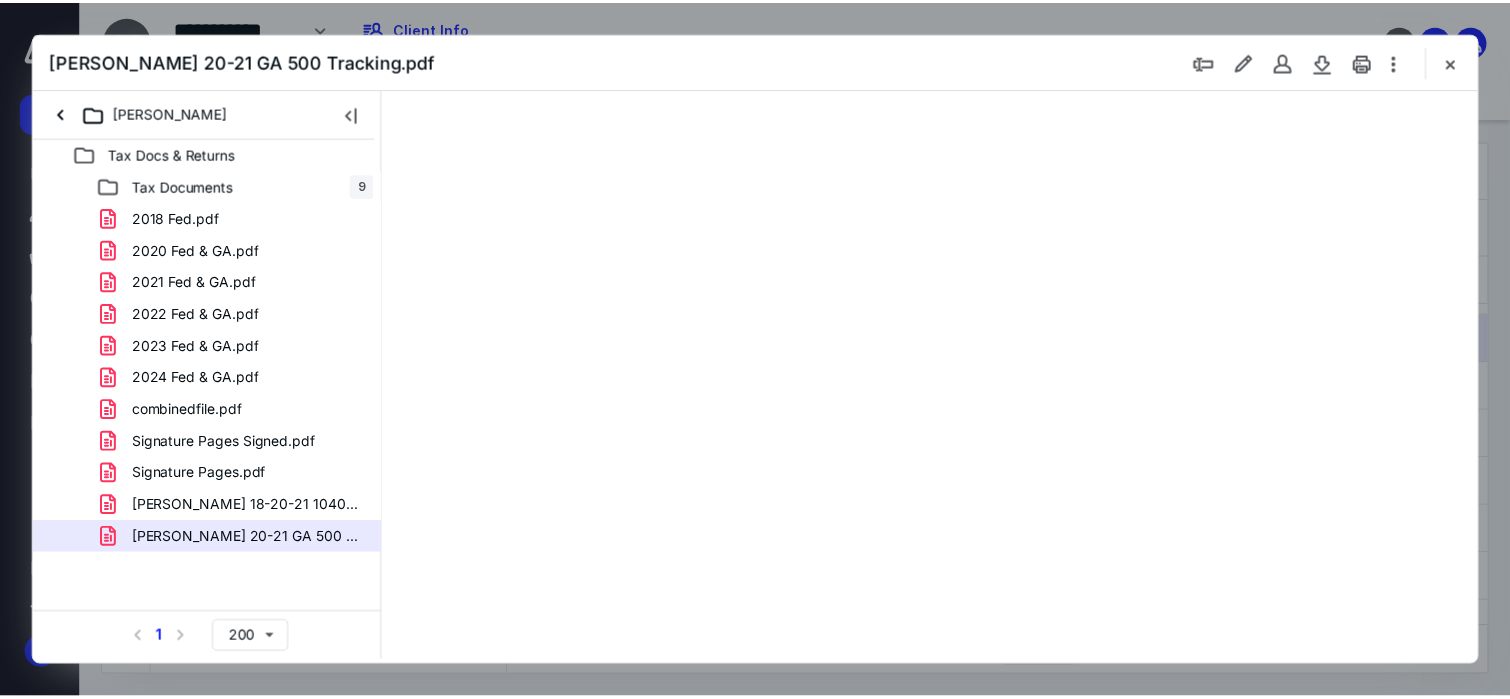 scroll, scrollTop: 0, scrollLeft: 0, axis: both 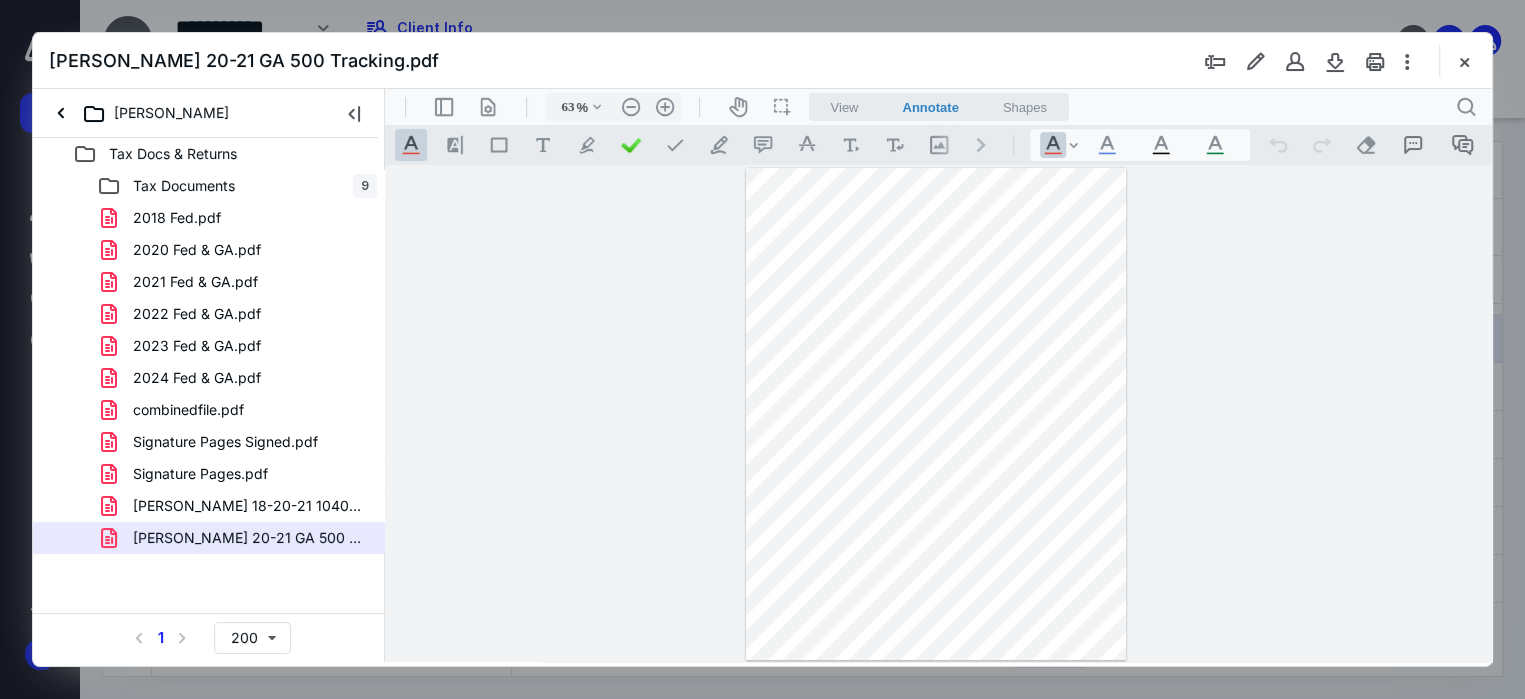 drag, startPoint x: 281, startPoint y: 508, endPoint x: 732, endPoint y: 312, distance: 491.74893 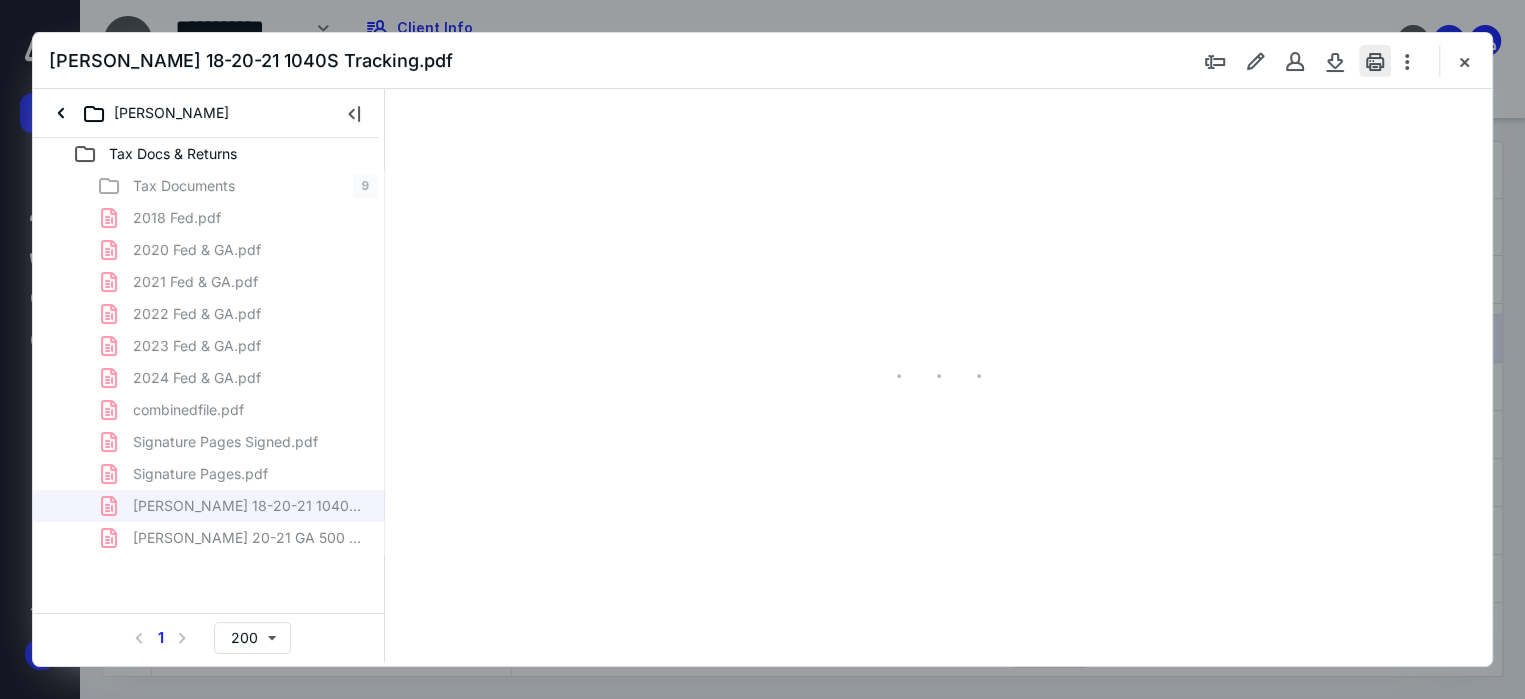 type on "63" 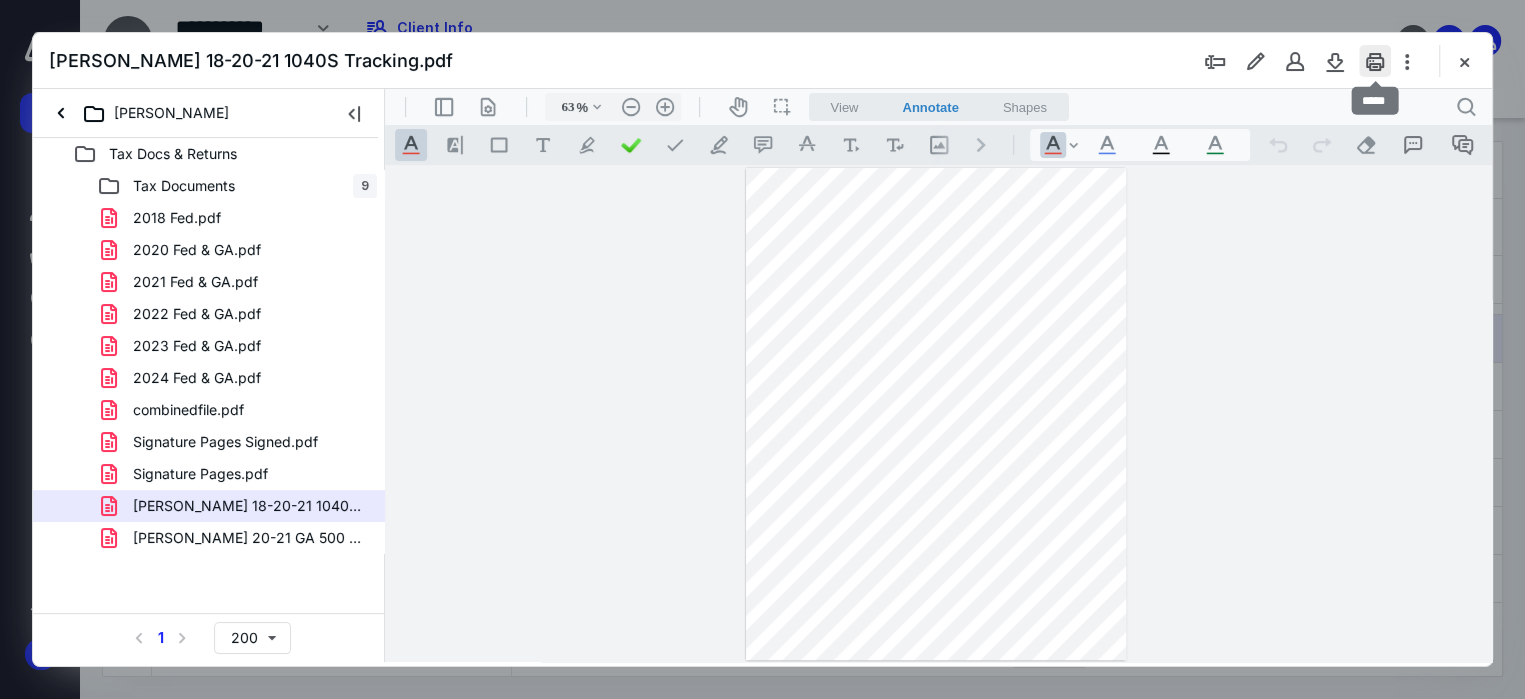 click at bounding box center (1375, 61) 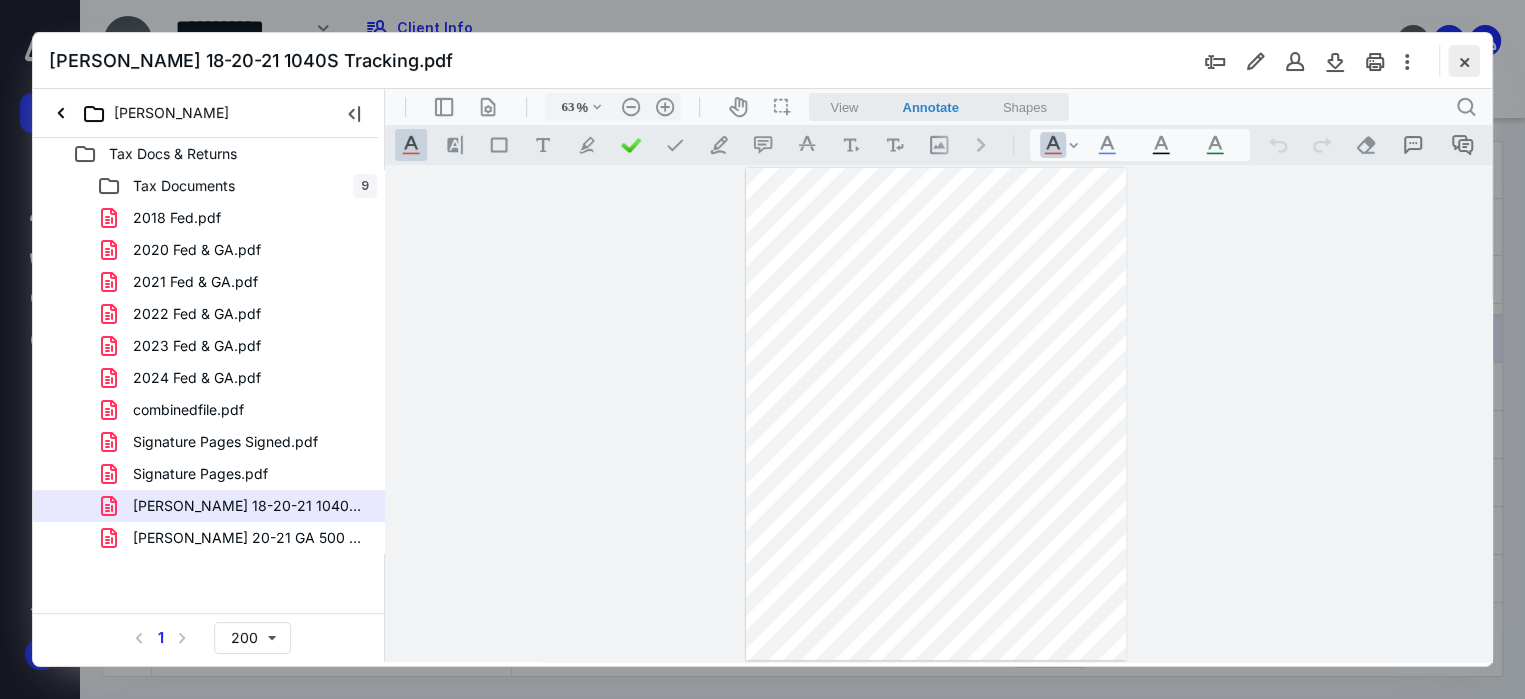 click at bounding box center [1464, 61] 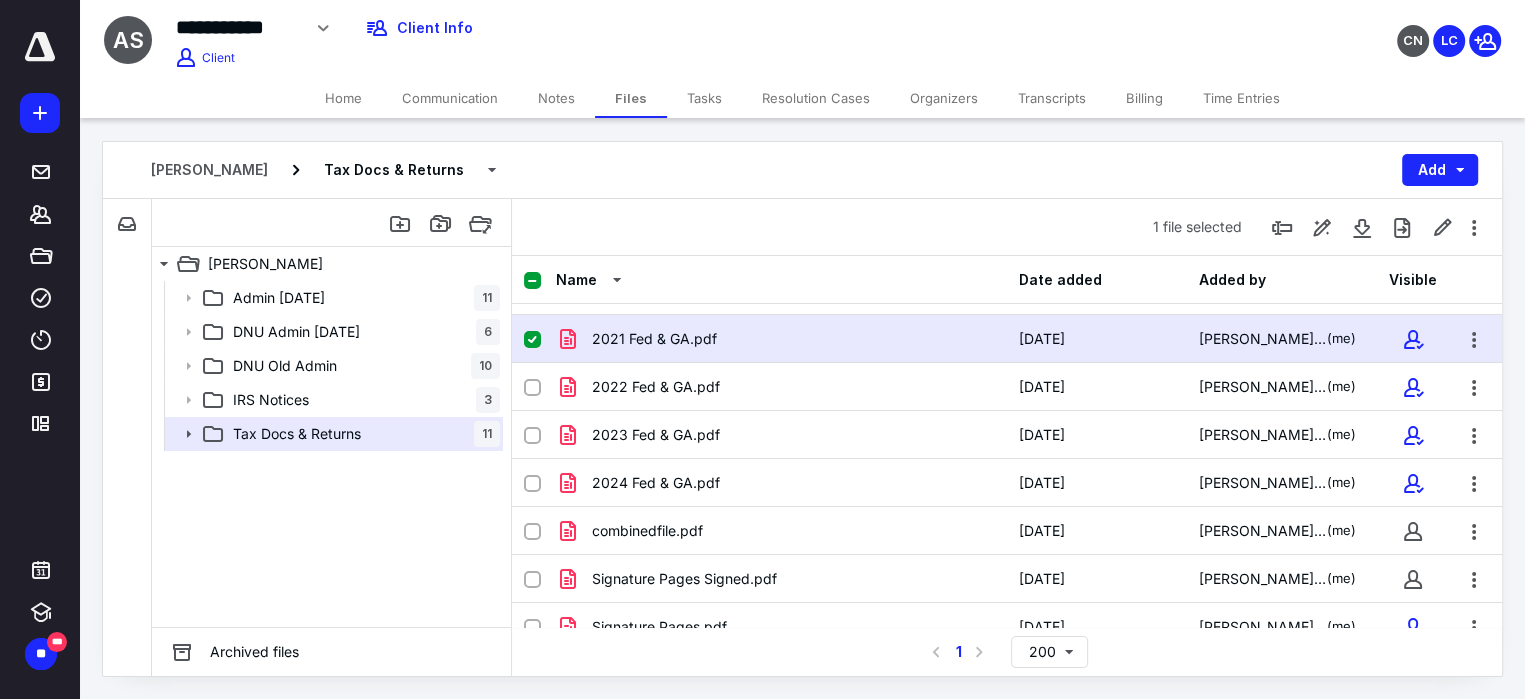 click on "Home" at bounding box center (343, 98) 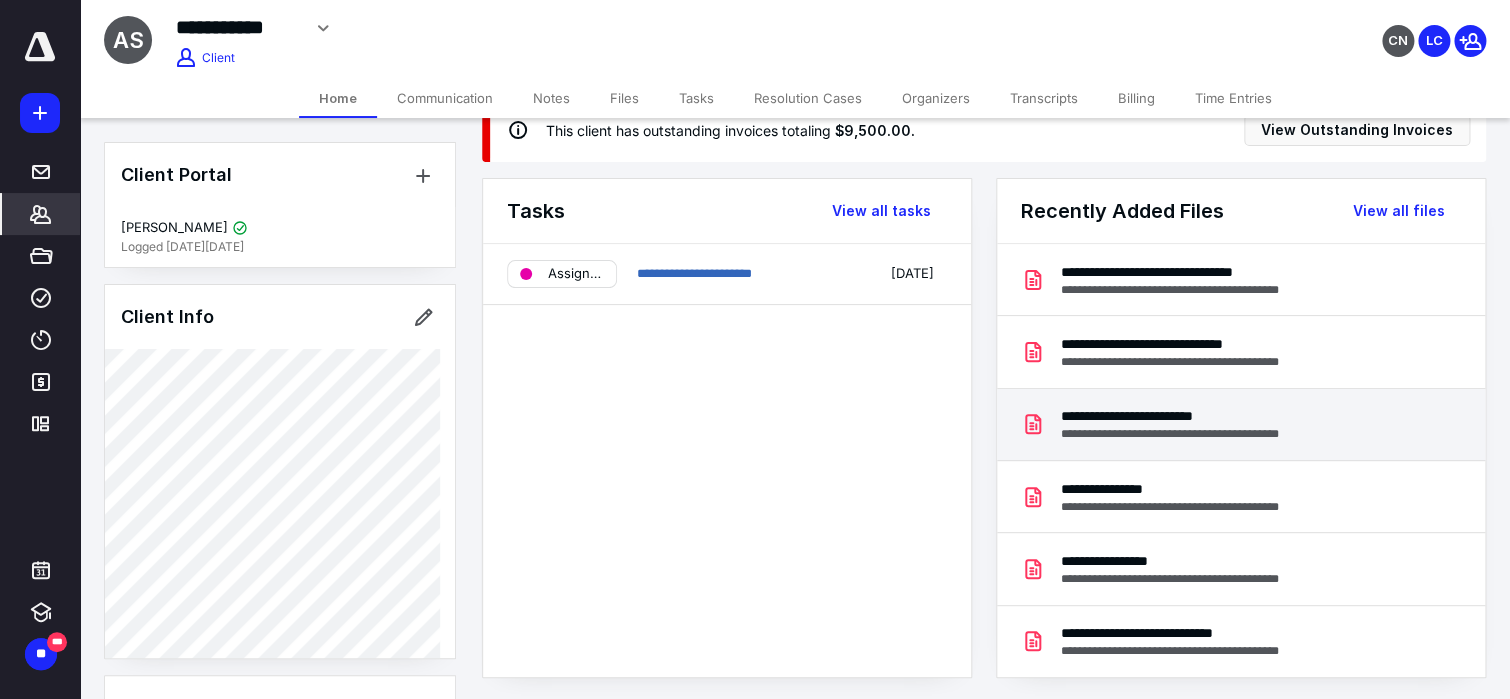 scroll, scrollTop: 0, scrollLeft: 0, axis: both 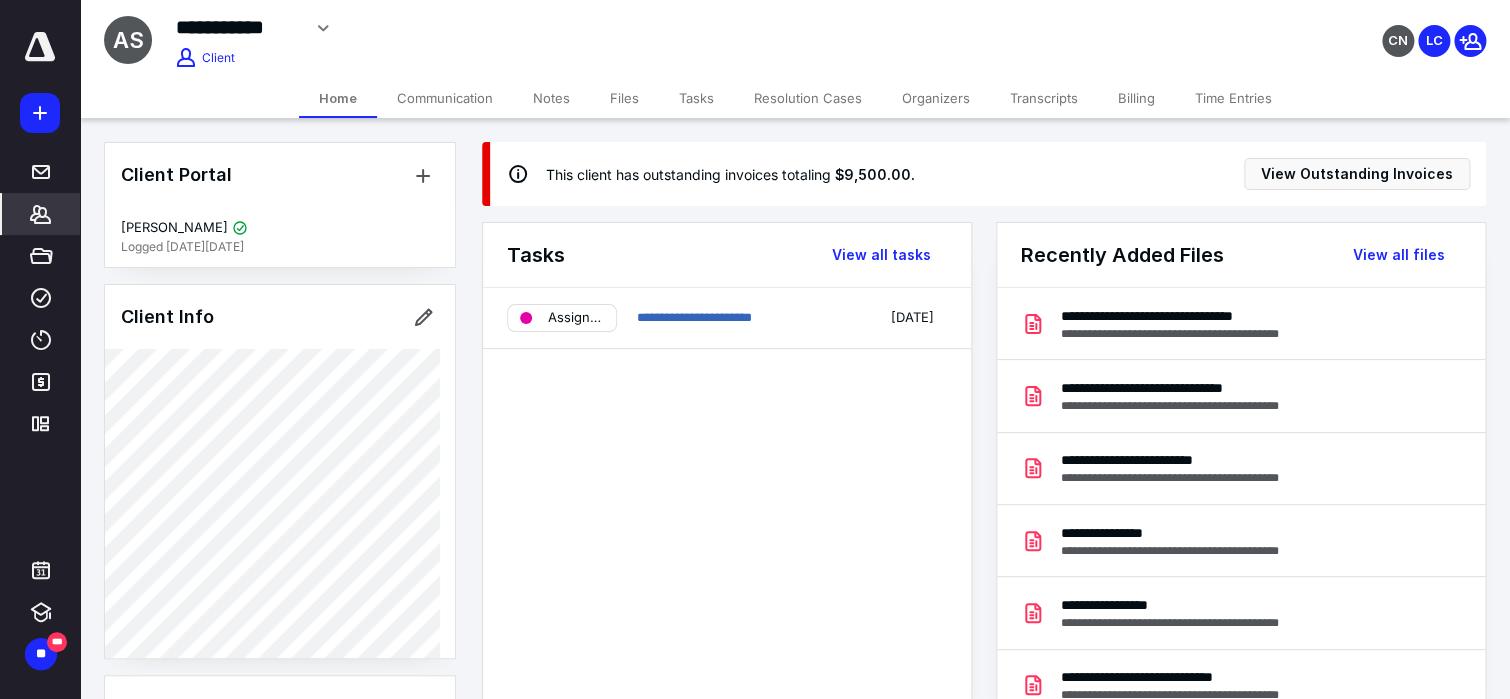click on "**********" at bounding box center [727, 504] 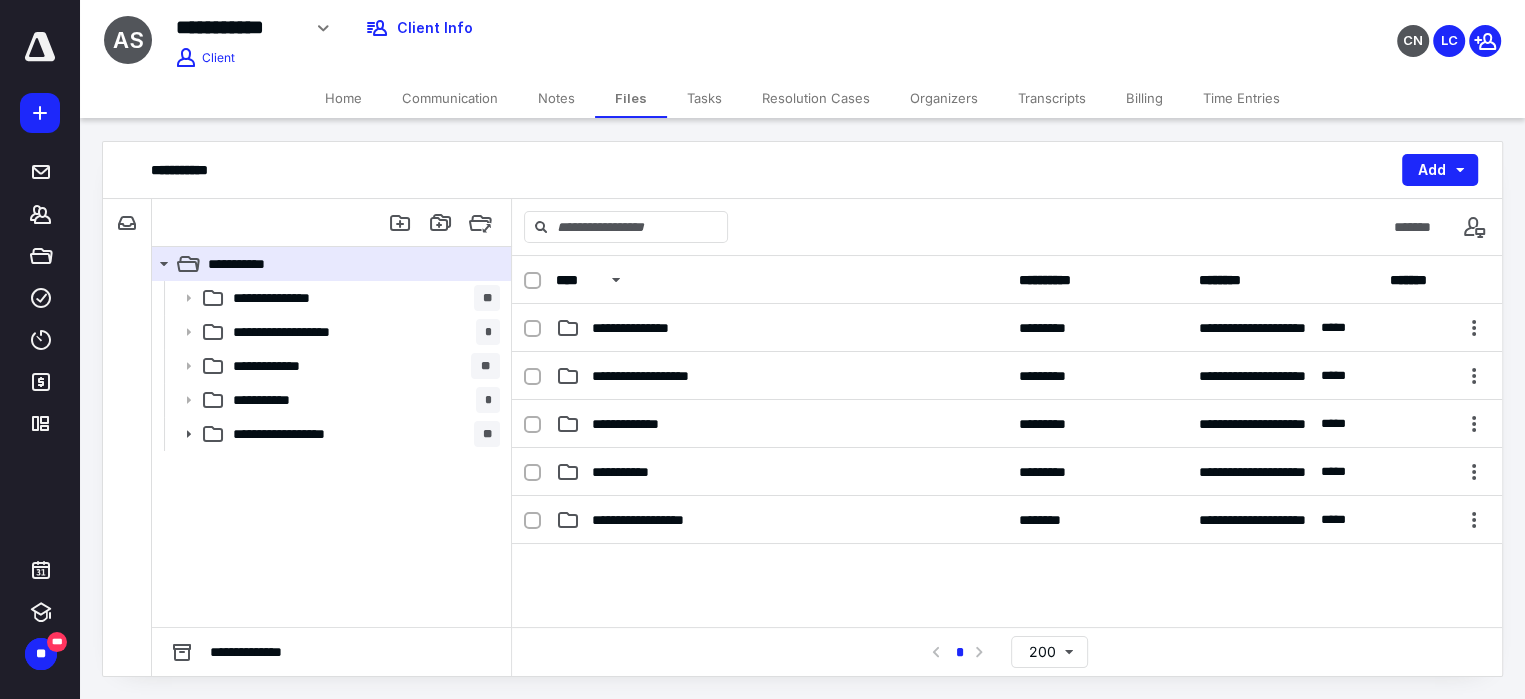 click on "Notes" at bounding box center [556, 98] 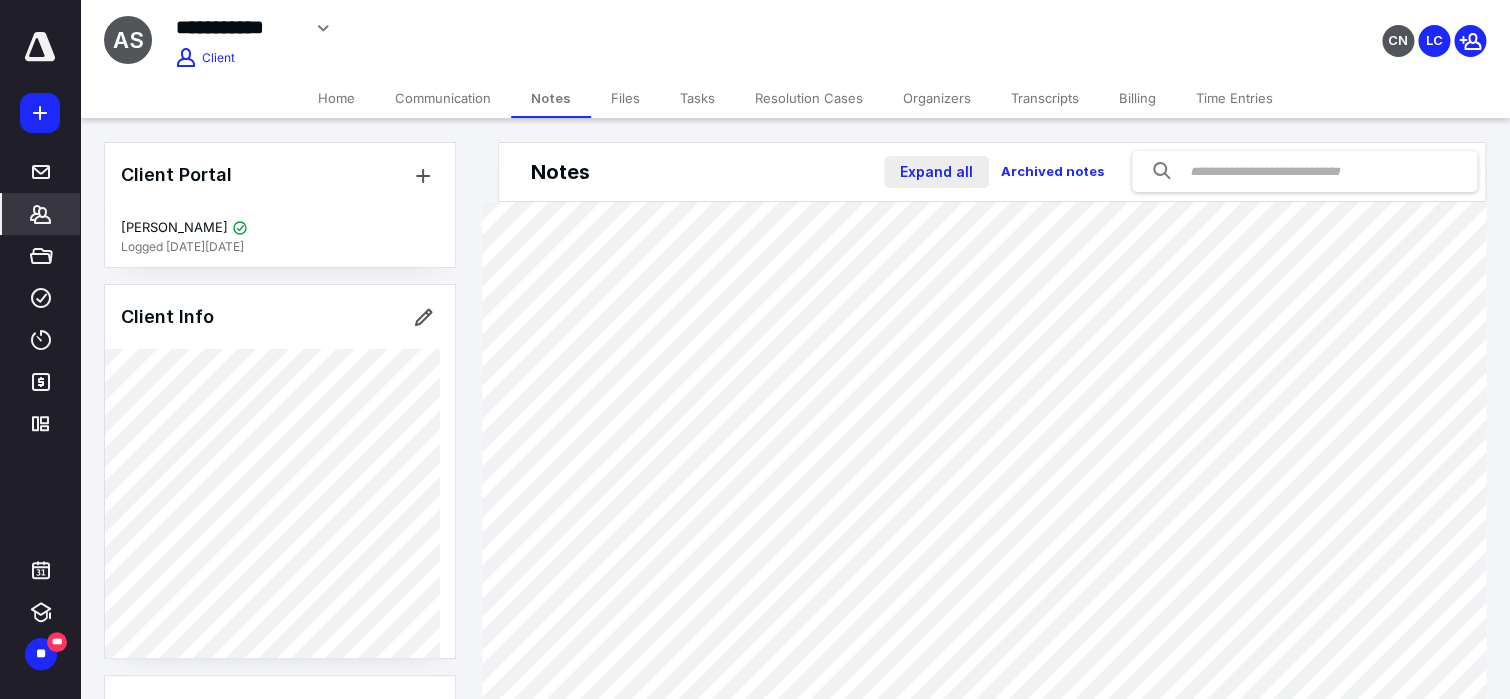 click on "Expand all" at bounding box center [936, 172] 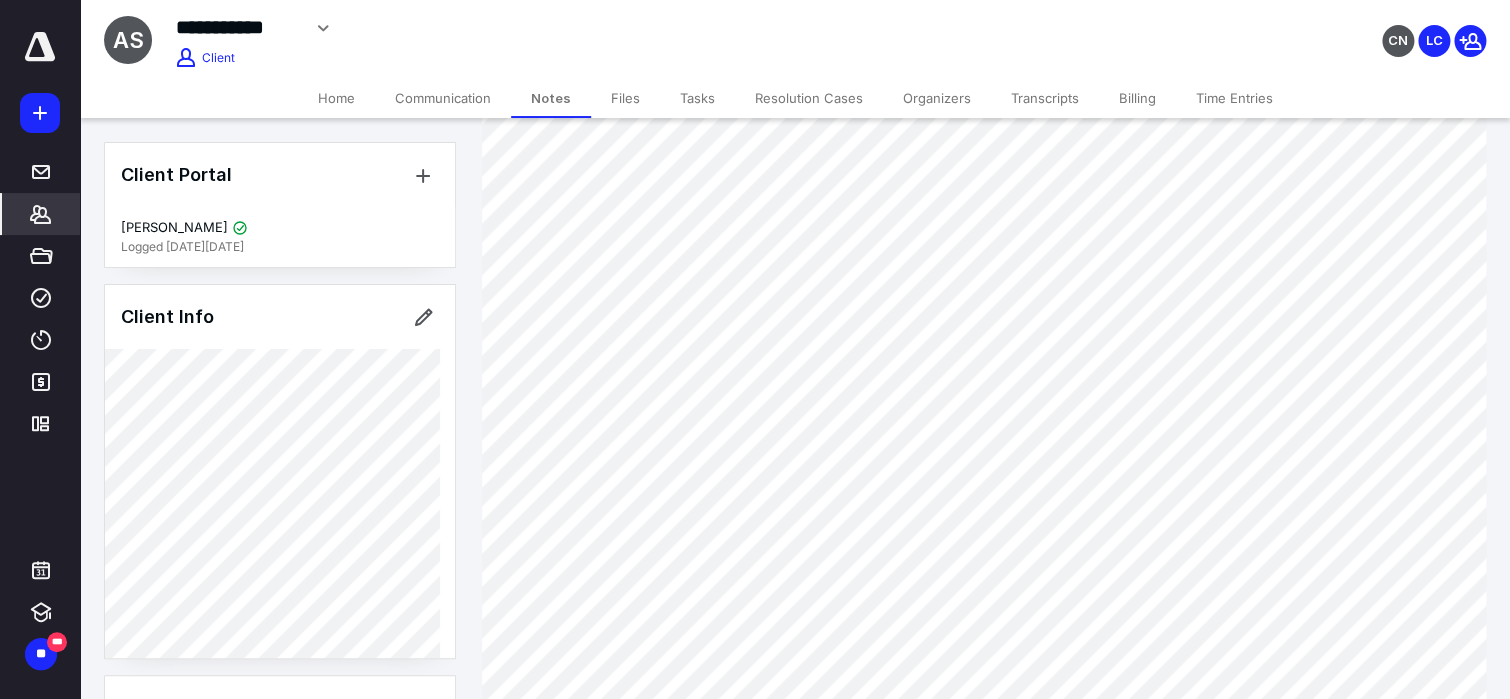 scroll, scrollTop: 933, scrollLeft: 0, axis: vertical 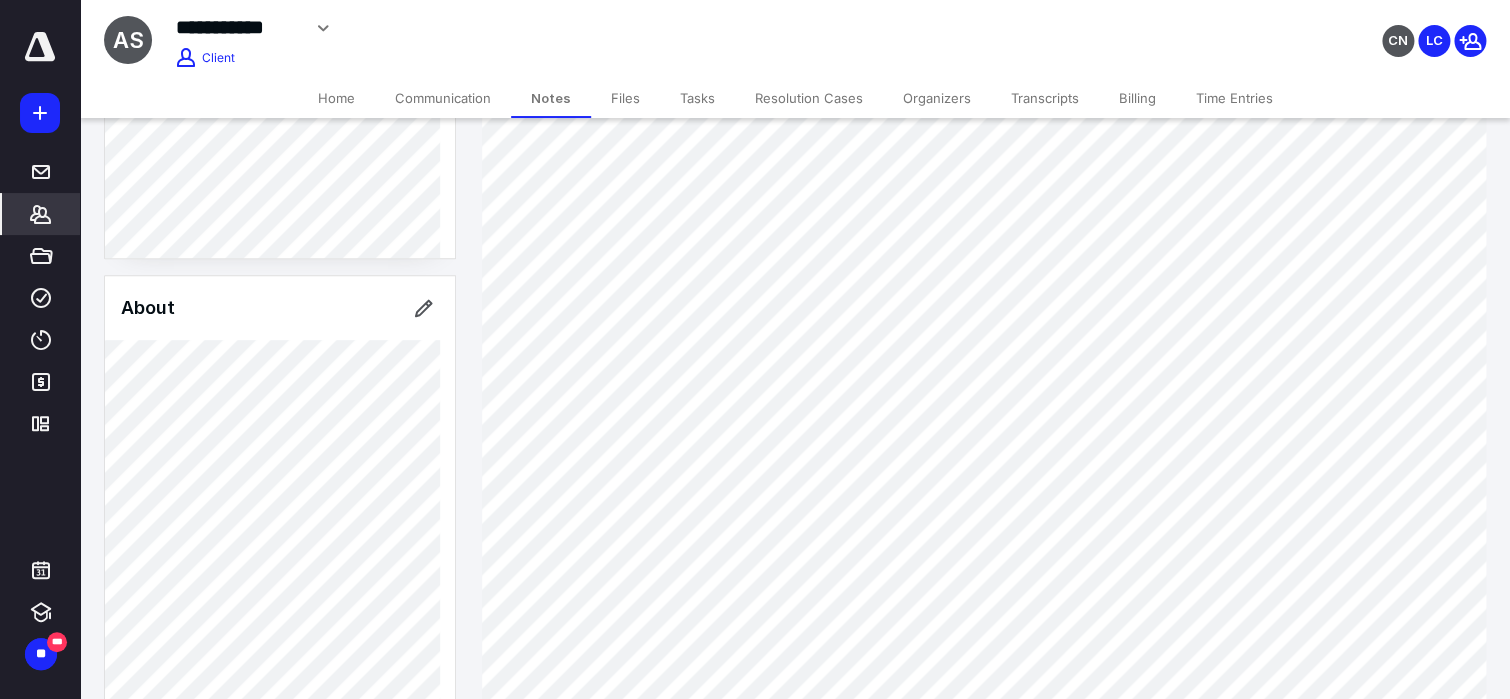 click on "*******" at bounding box center [41, 214] 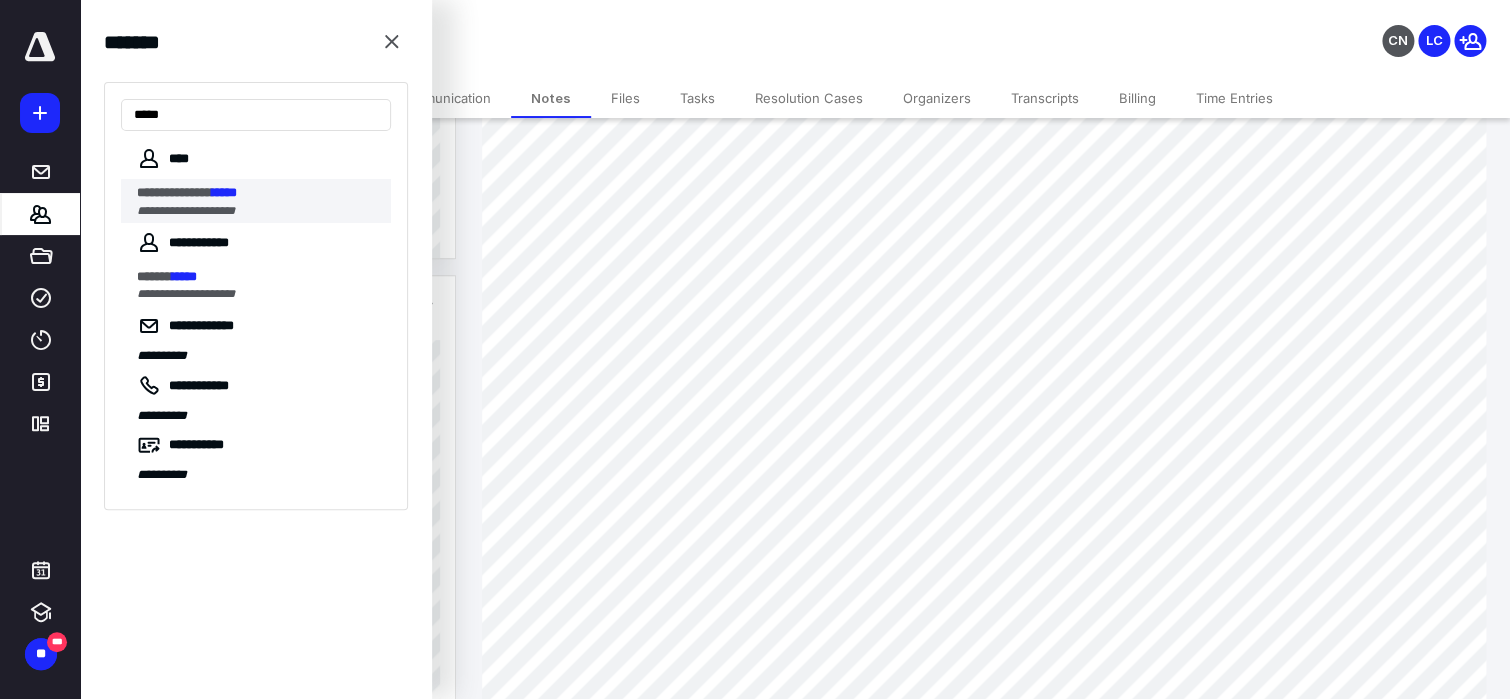 type on "*****" 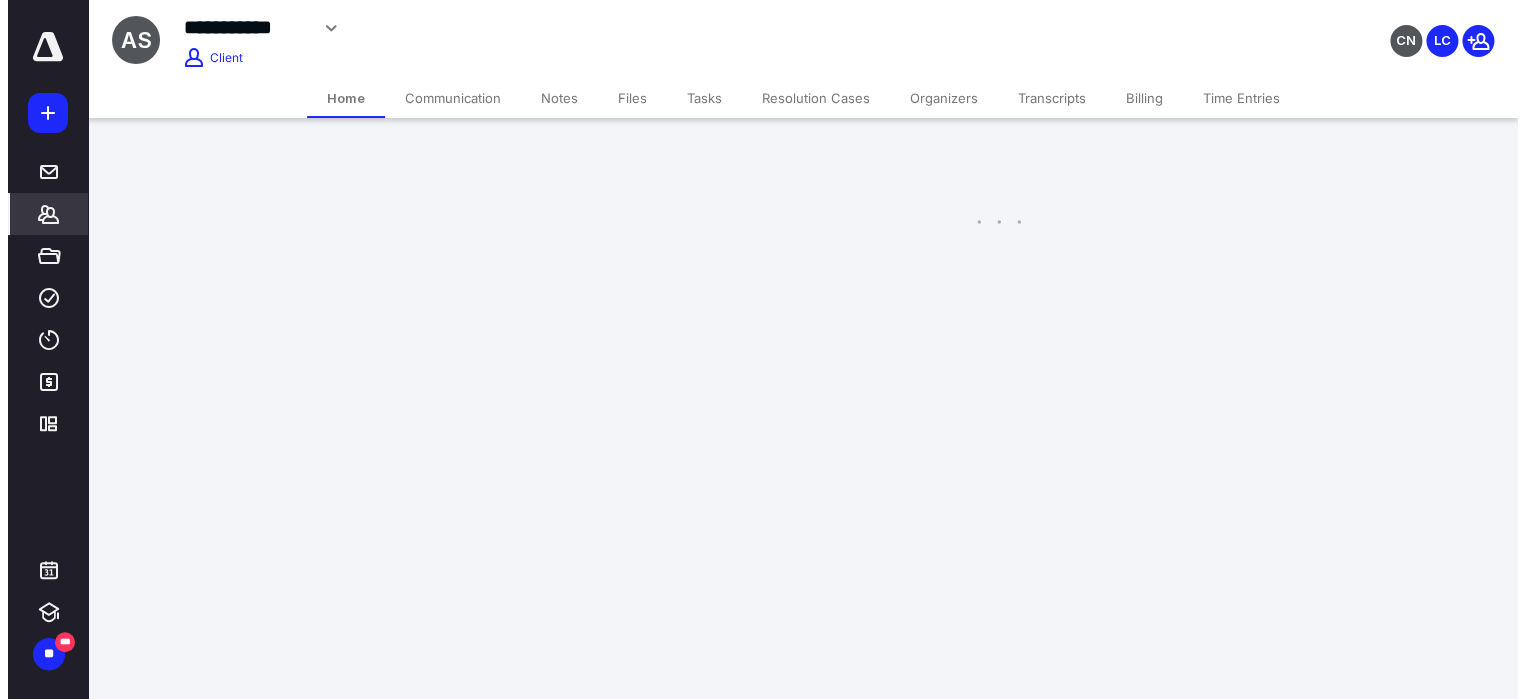 scroll, scrollTop: 0, scrollLeft: 0, axis: both 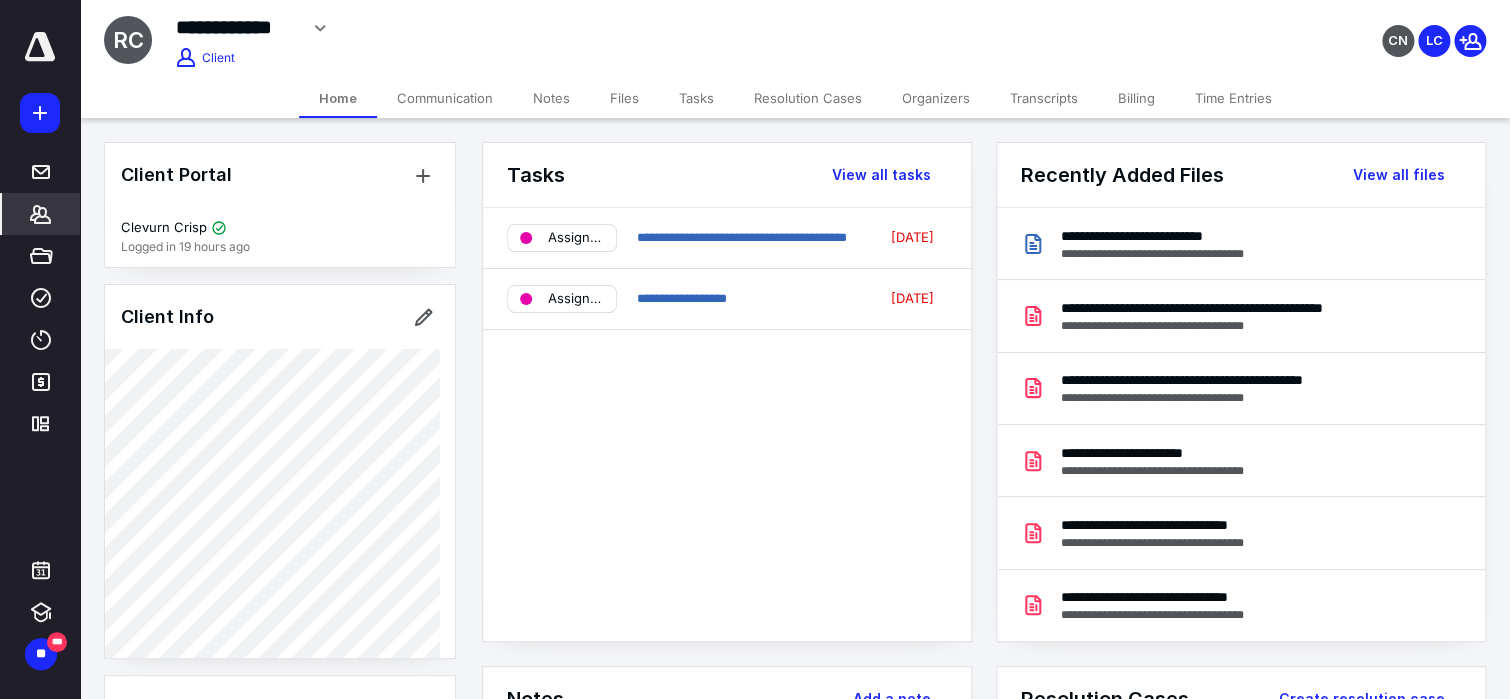 click on "Files" at bounding box center [624, 98] 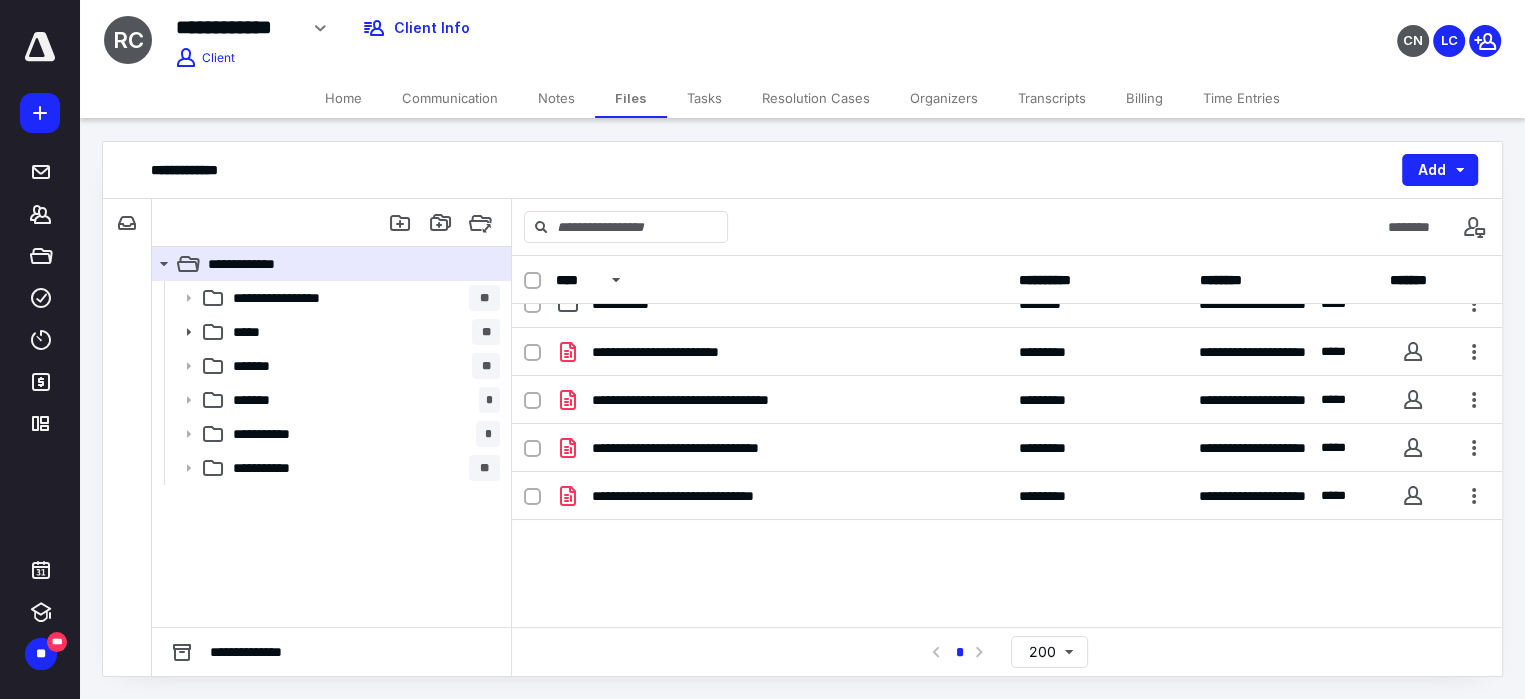 scroll, scrollTop: 0, scrollLeft: 0, axis: both 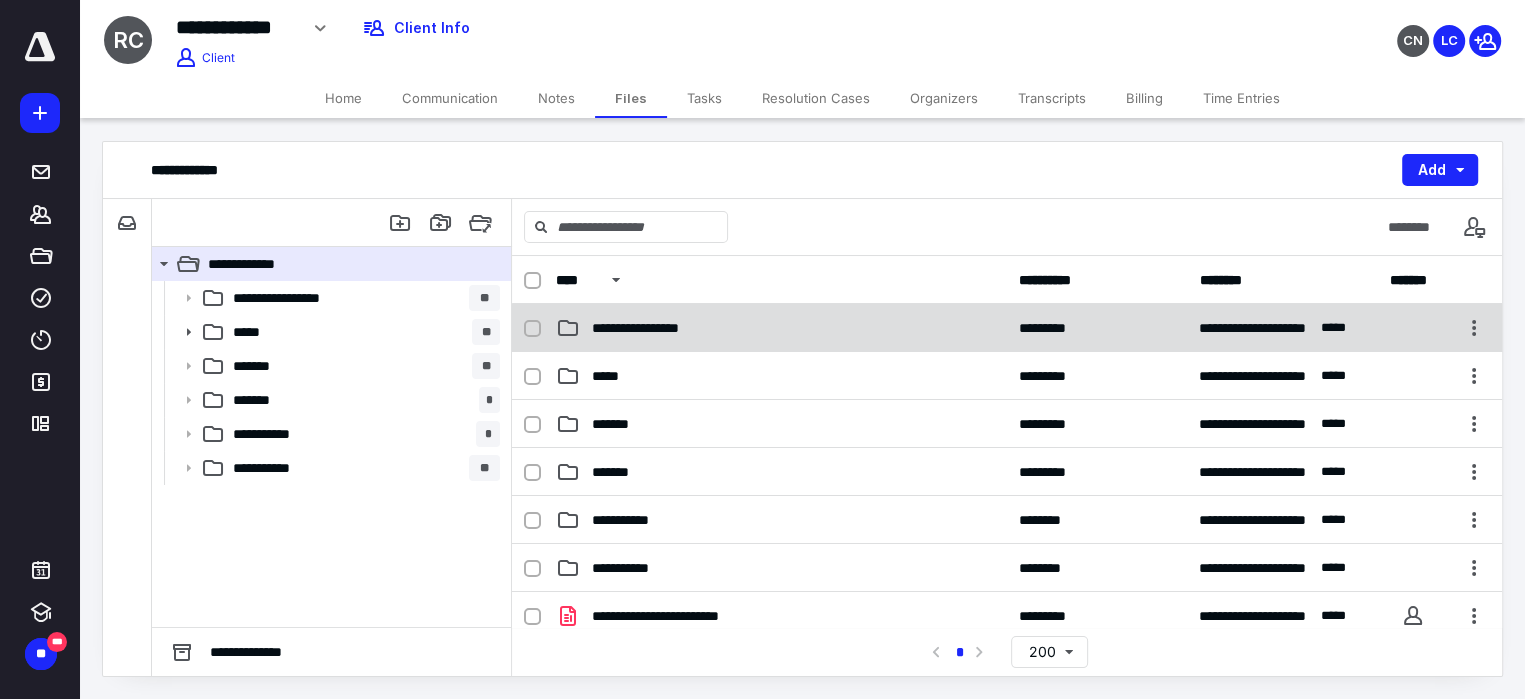 click on "**********" at bounding box center (1007, 328) 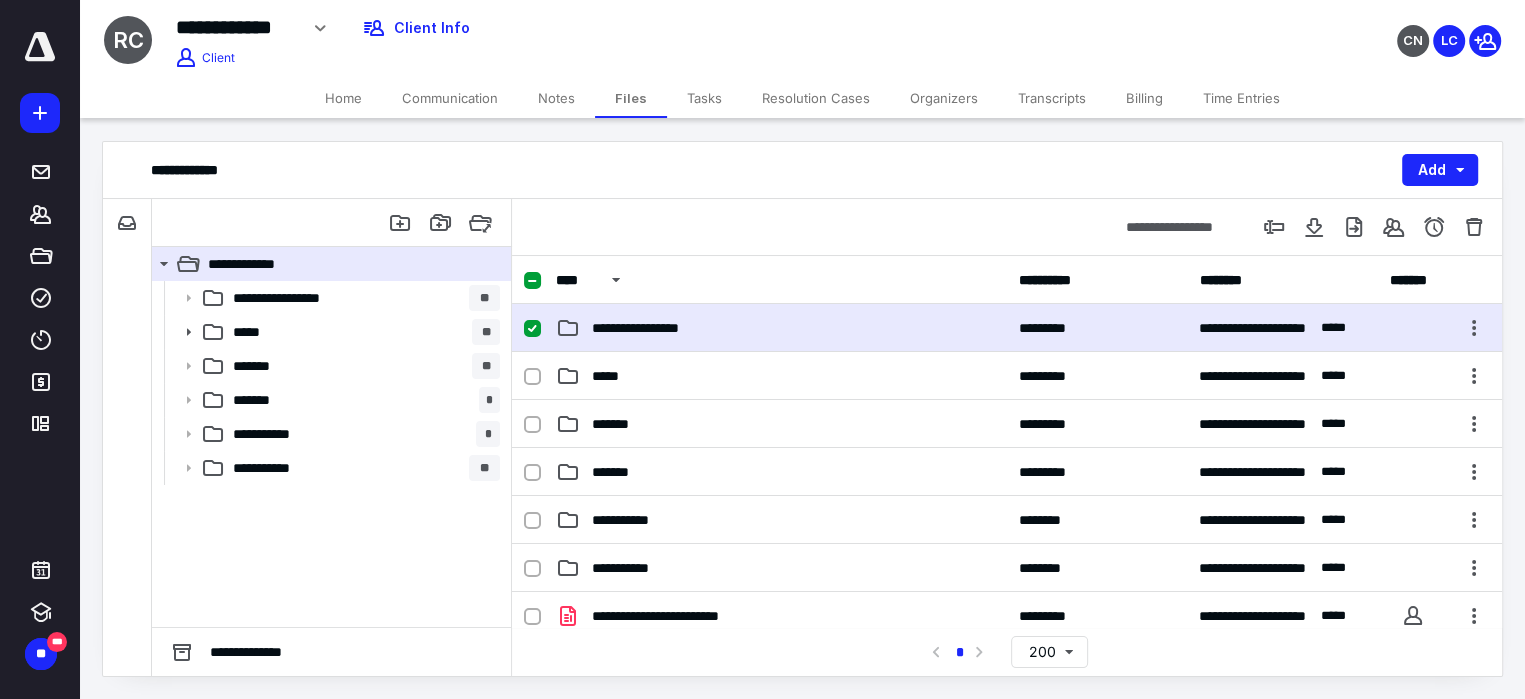 click on "**********" at bounding box center (1007, 328) 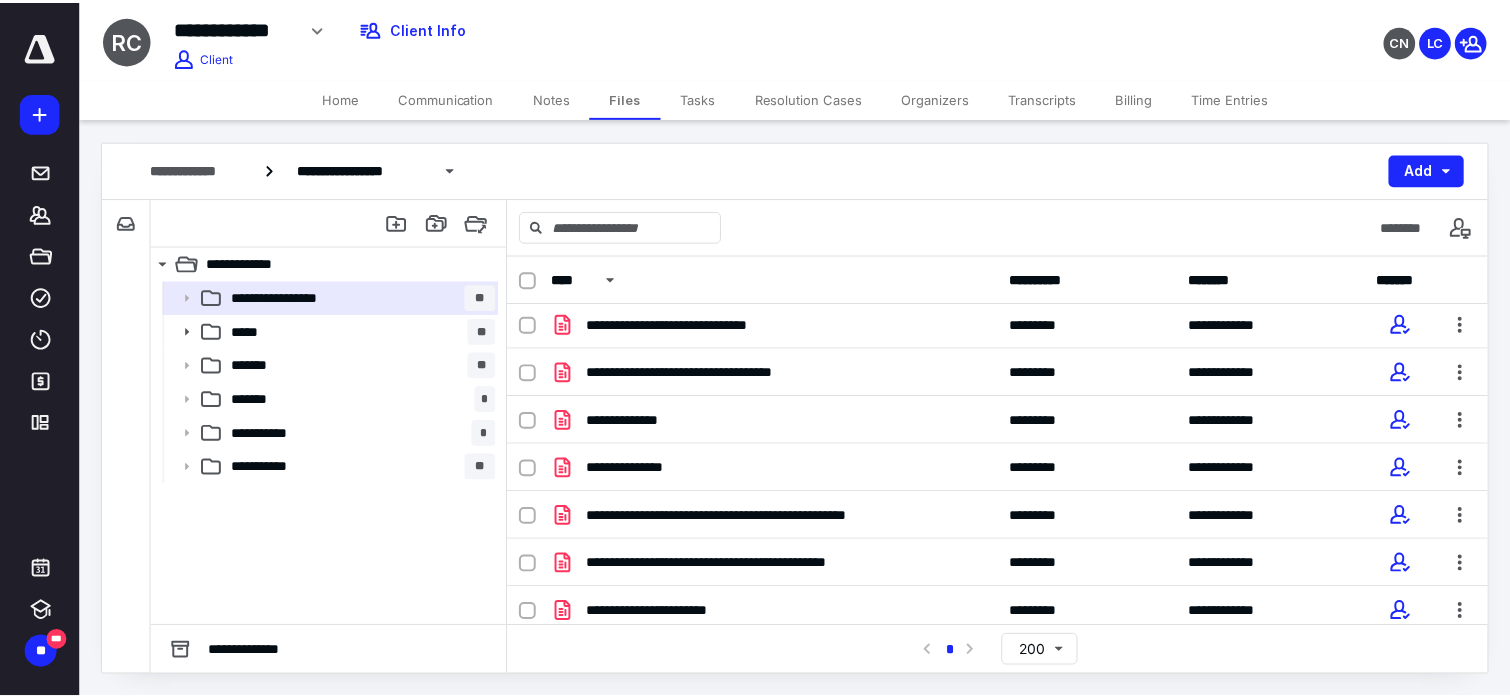 scroll, scrollTop: 0, scrollLeft: 0, axis: both 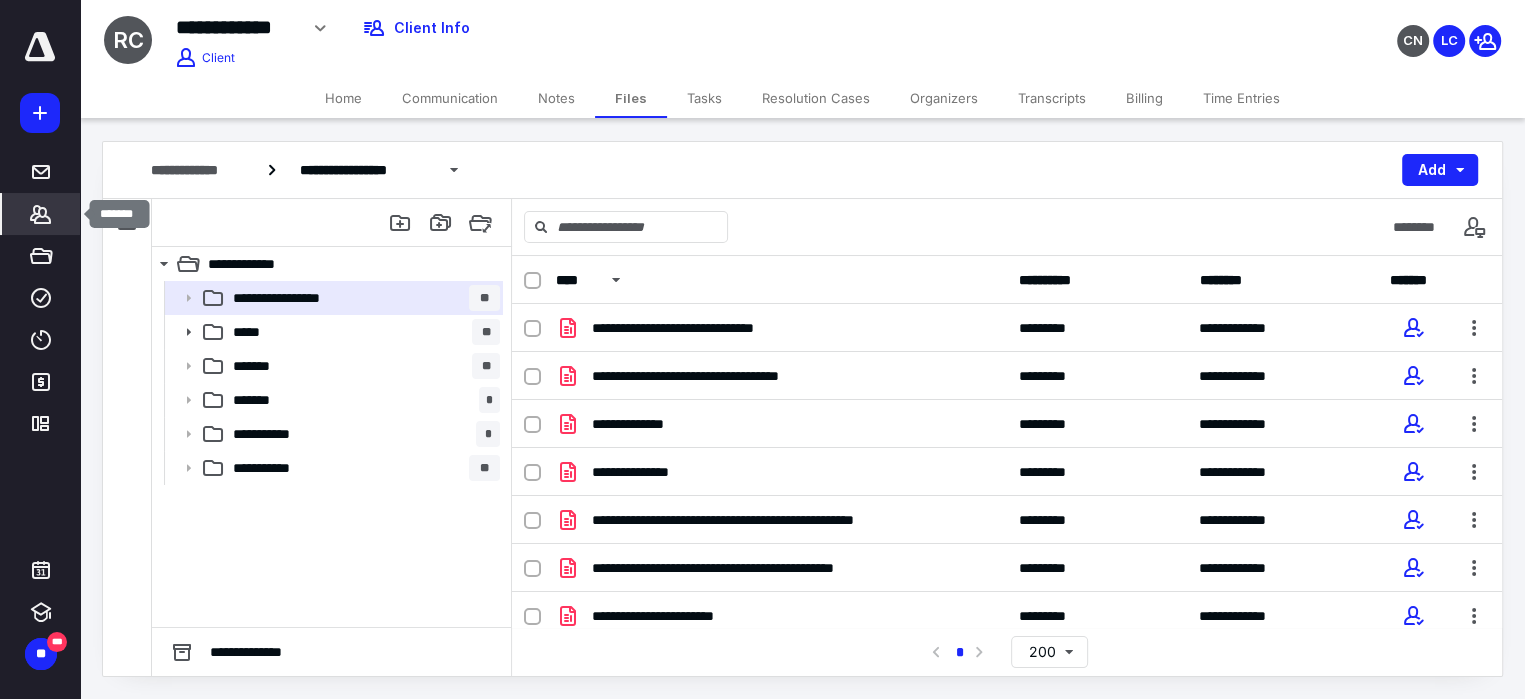 click 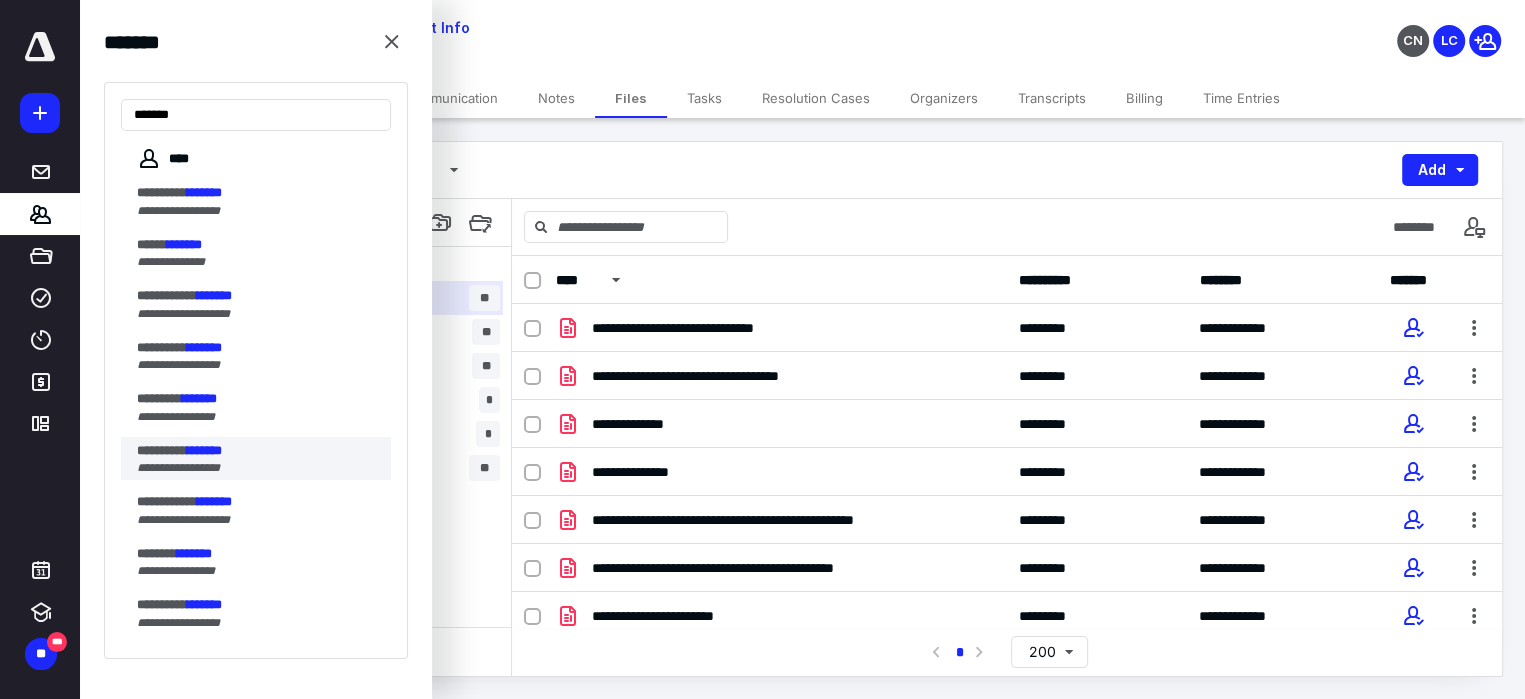 type on "*******" 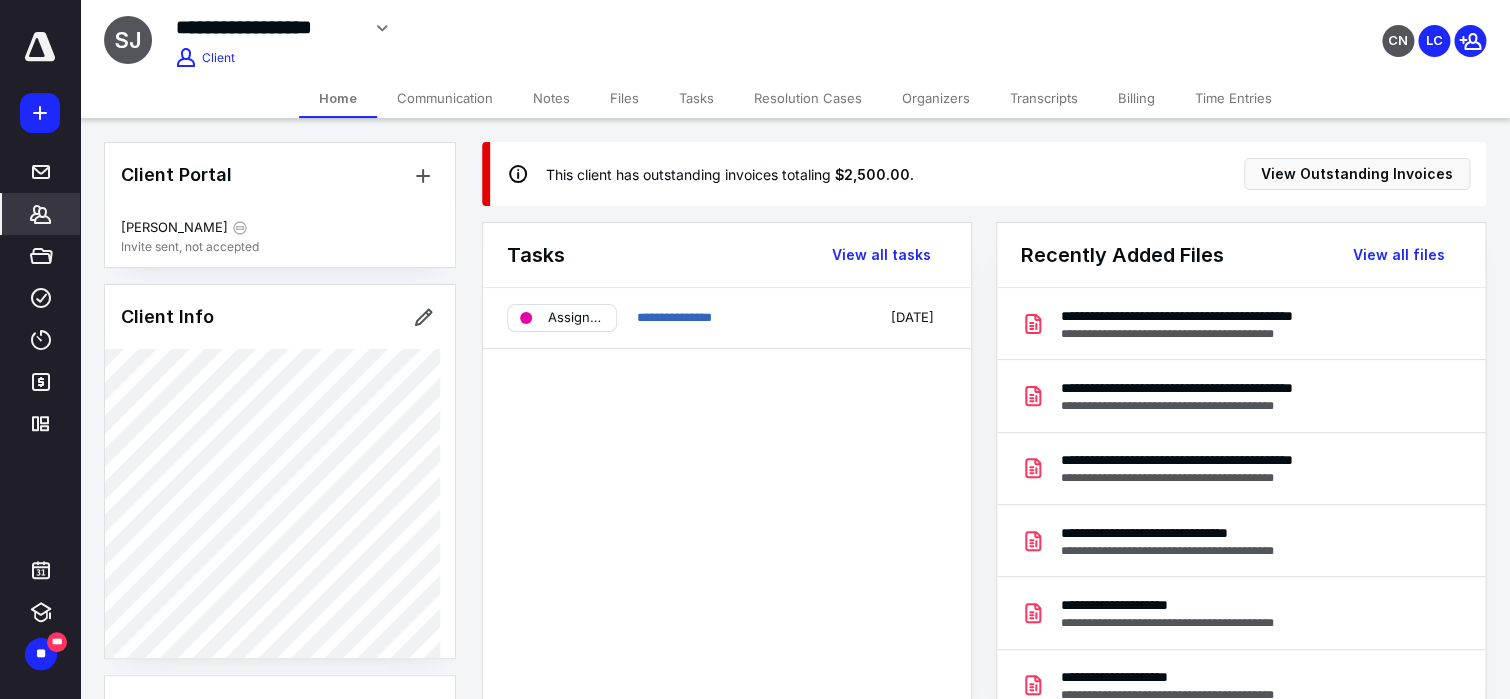 click on "Notes" at bounding box center [551, 98] 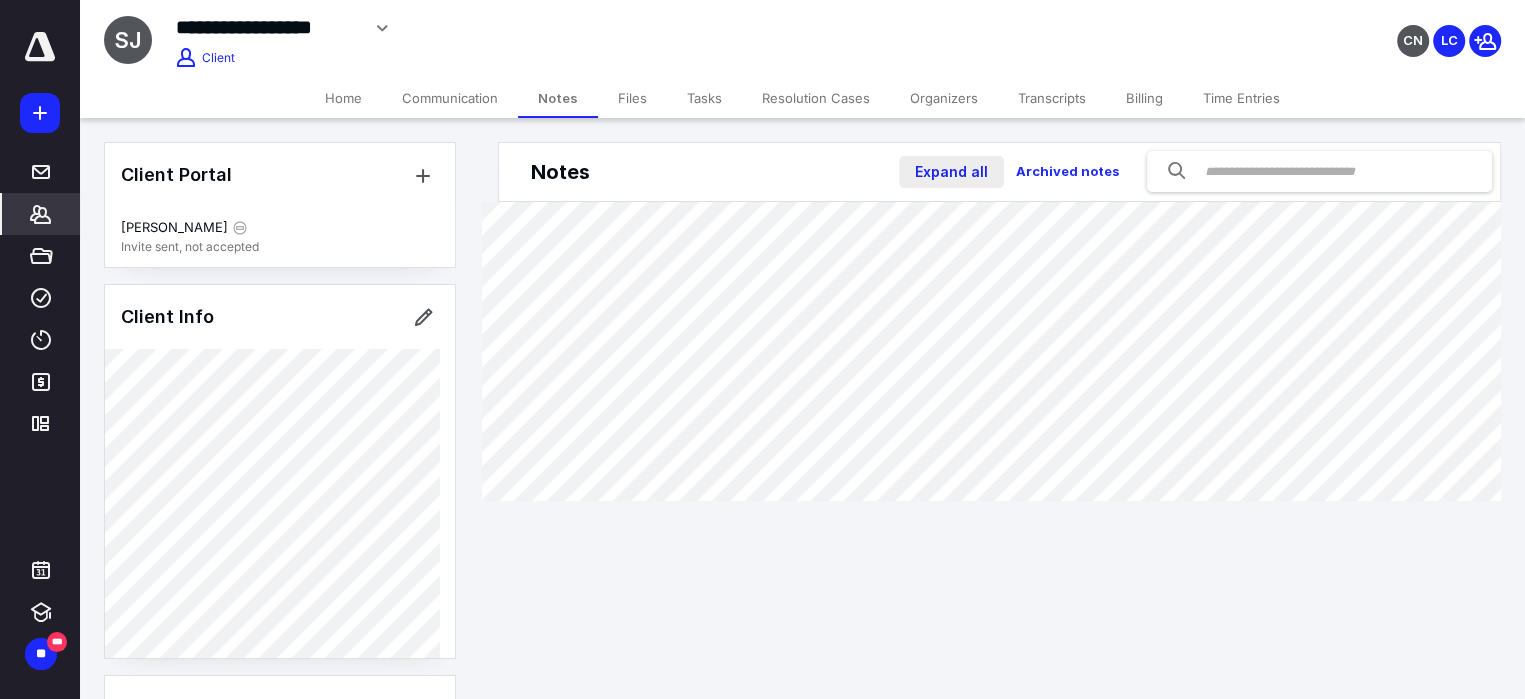 click on "Expand all" at bounding box center [951, 172] 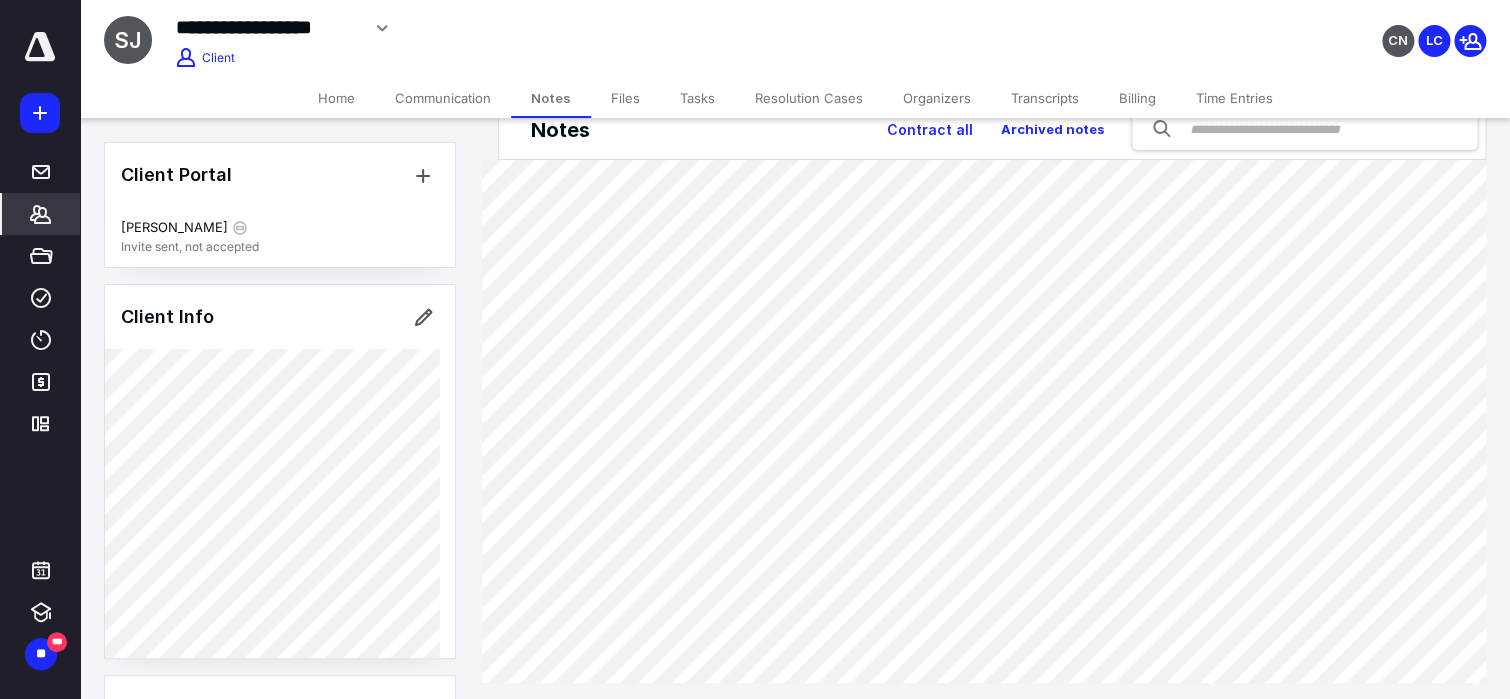 scroll, scrollTop: 66, scrollLeft: 0, axis: vertical 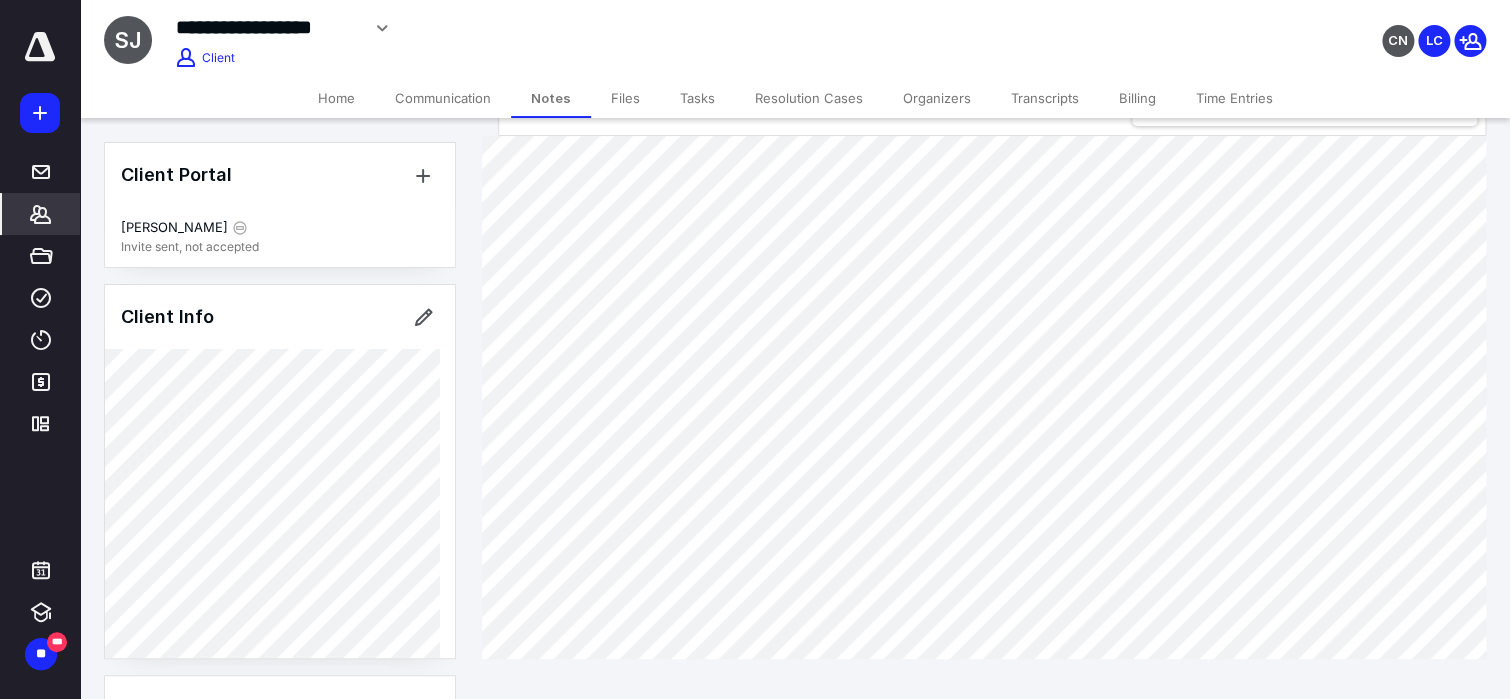 click on "Home" at bounding box center (336, 98) 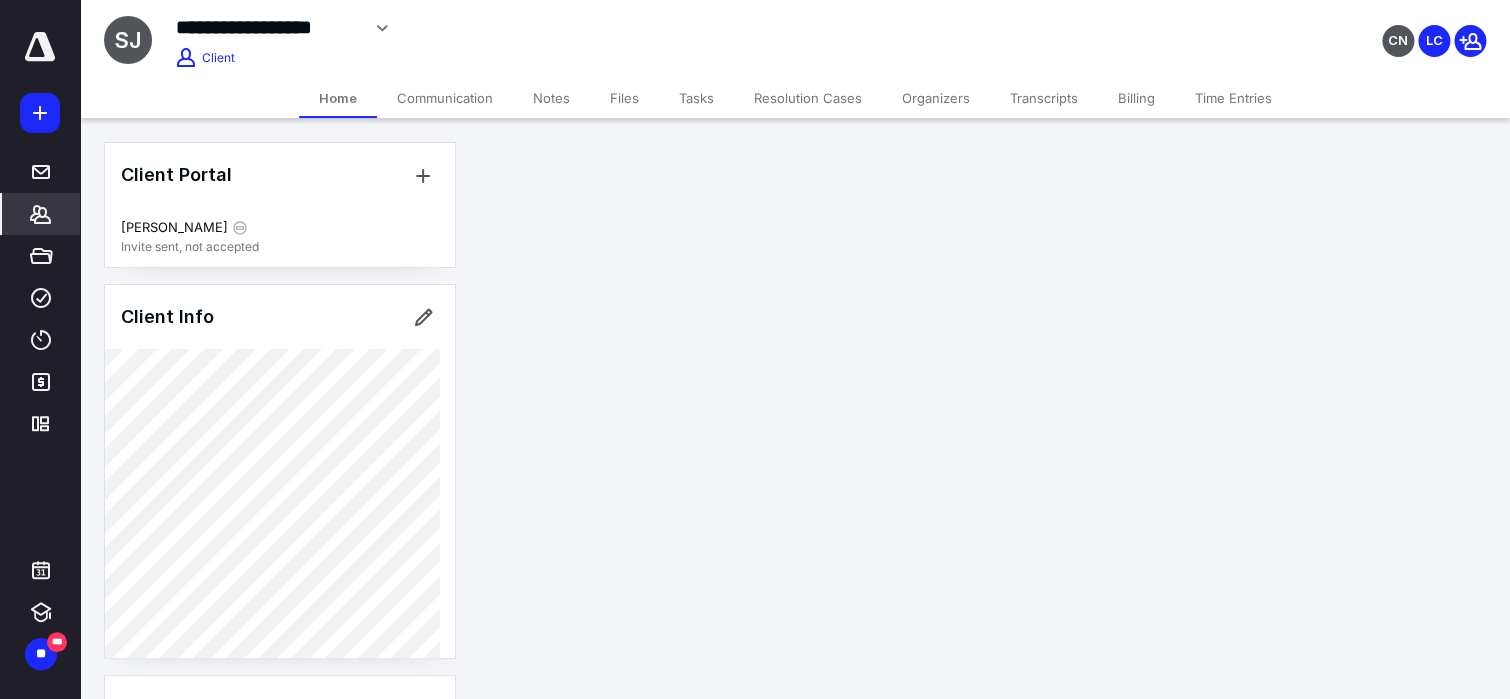 scroll, scrollTop: 0, scrollLeft: 0, axis: both 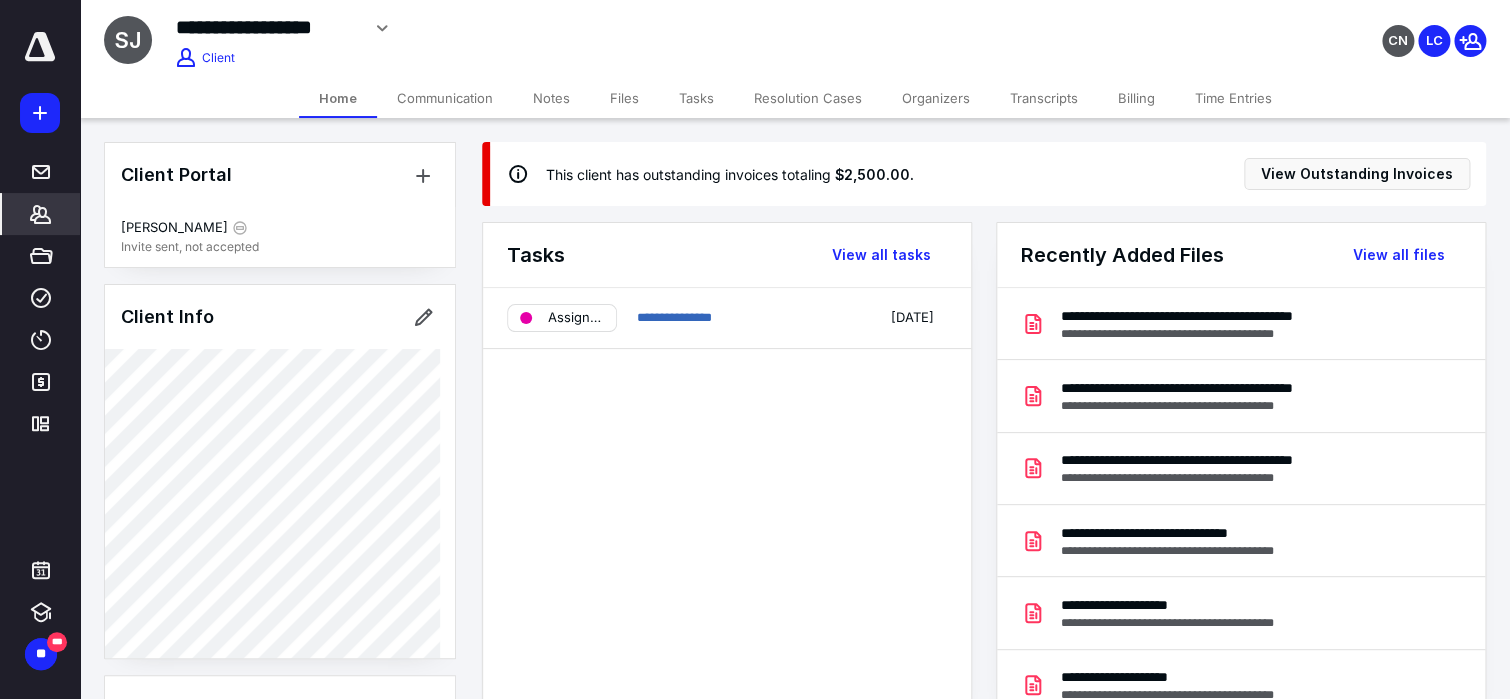 click on "Notes" at bounding box center [551, 98] 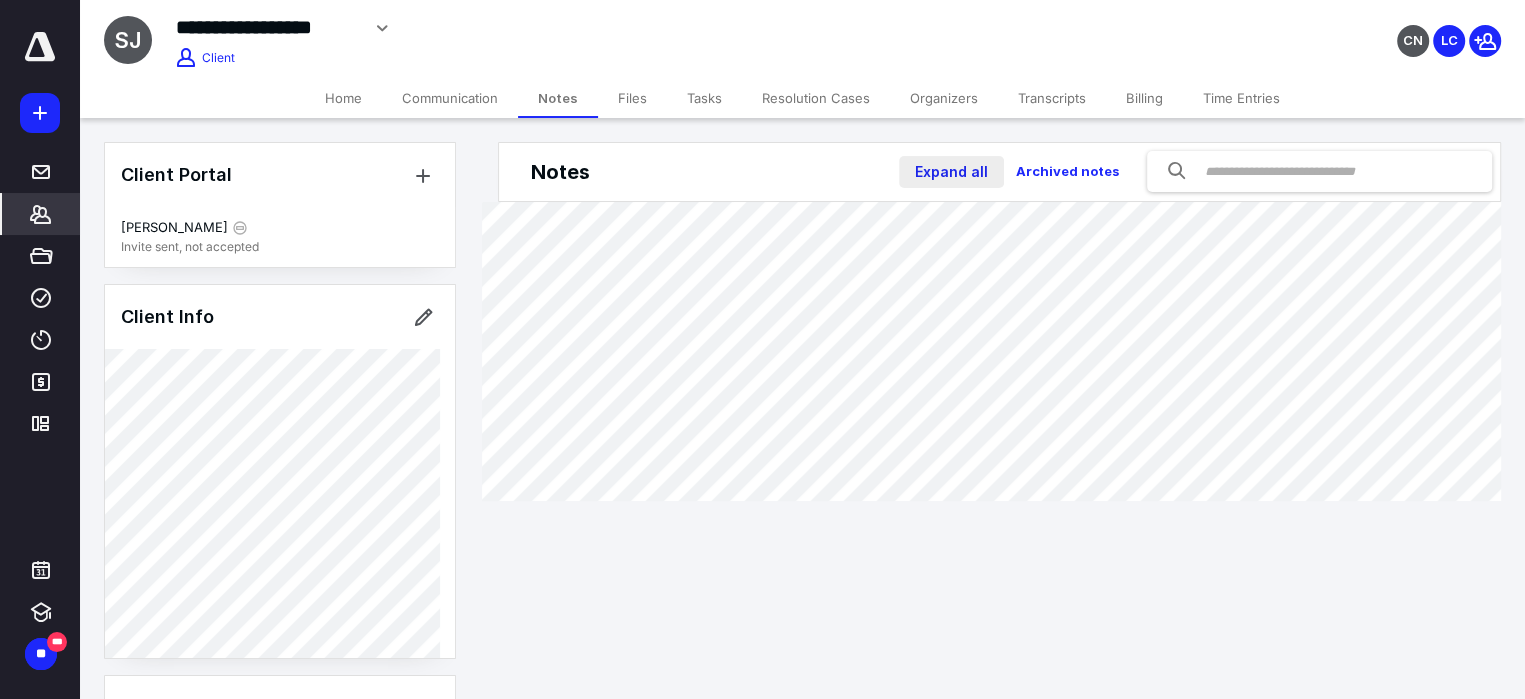 click on "Expand all" at bounding box center (951, 172) 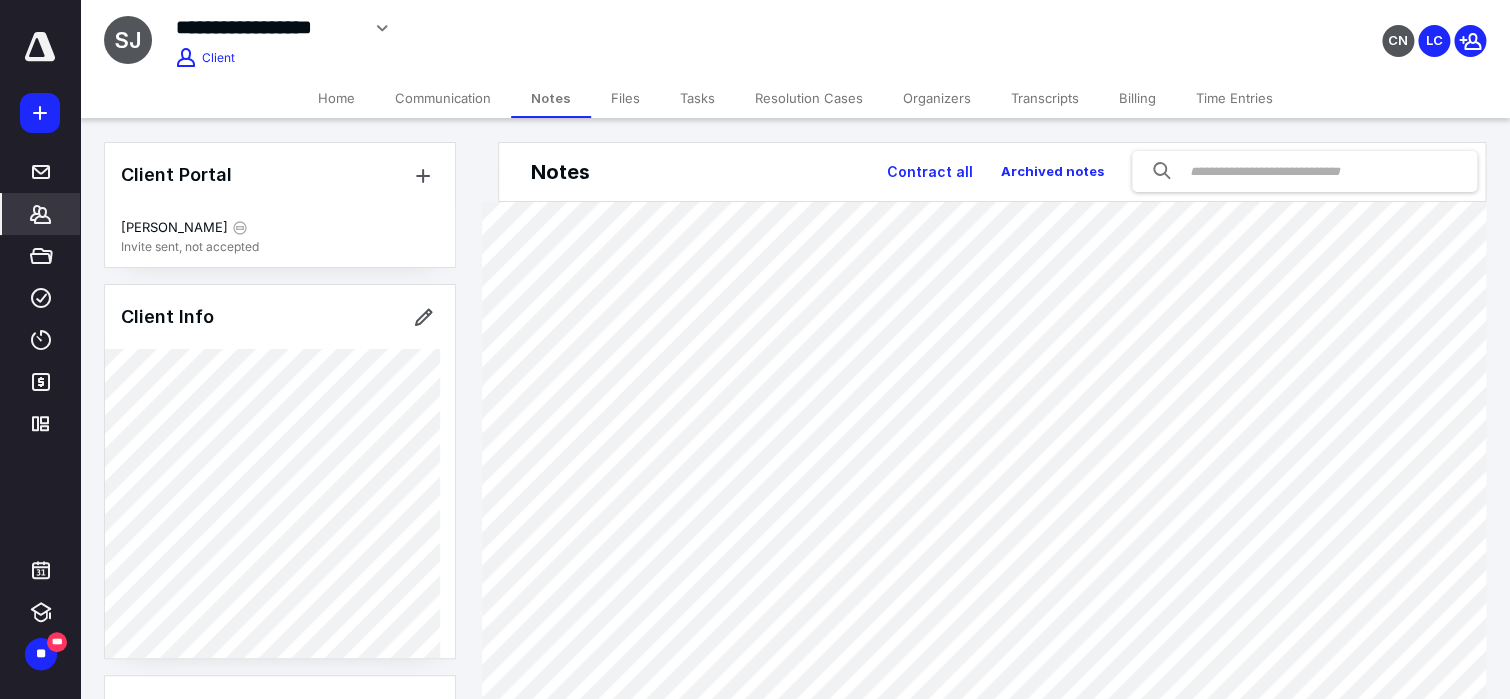 click on "Tasks" at bounding box center (697, 98) 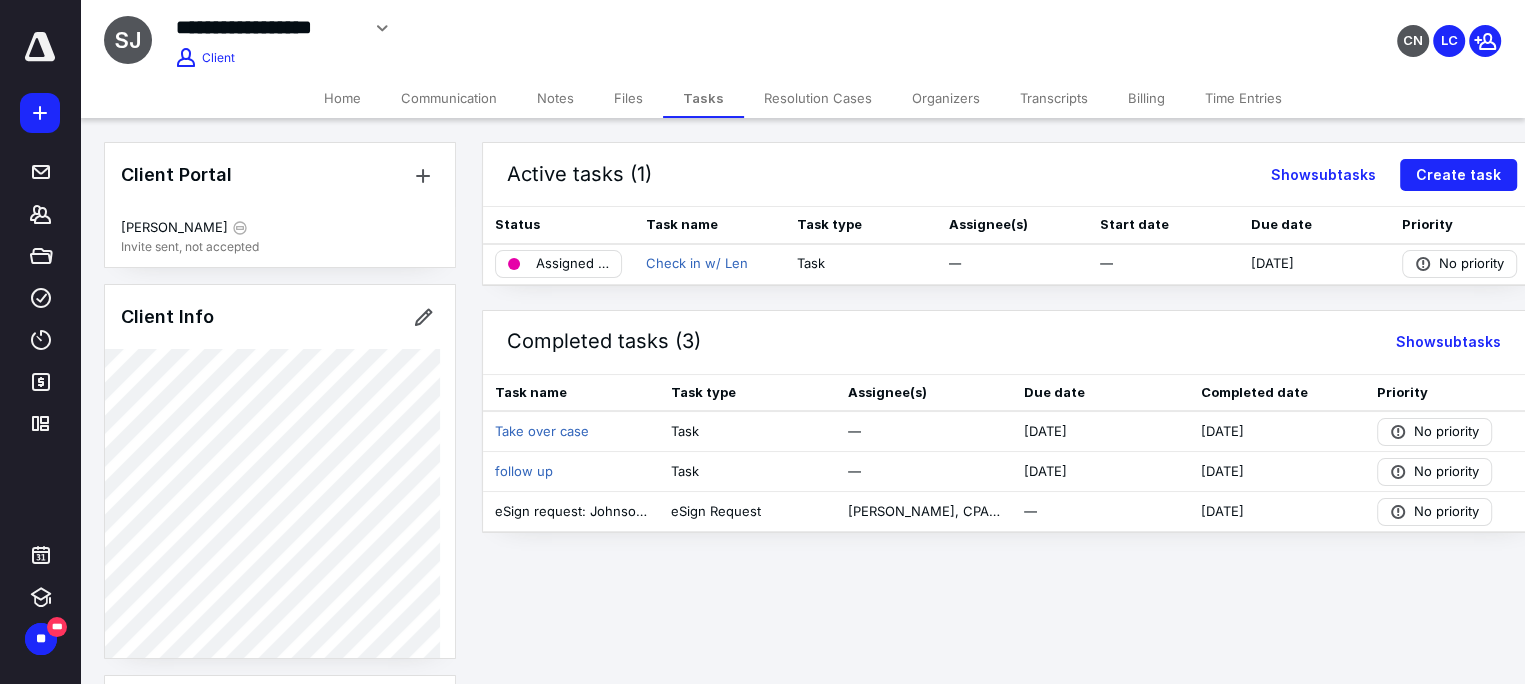 click on "Notes" at bounding box center (555, 98) 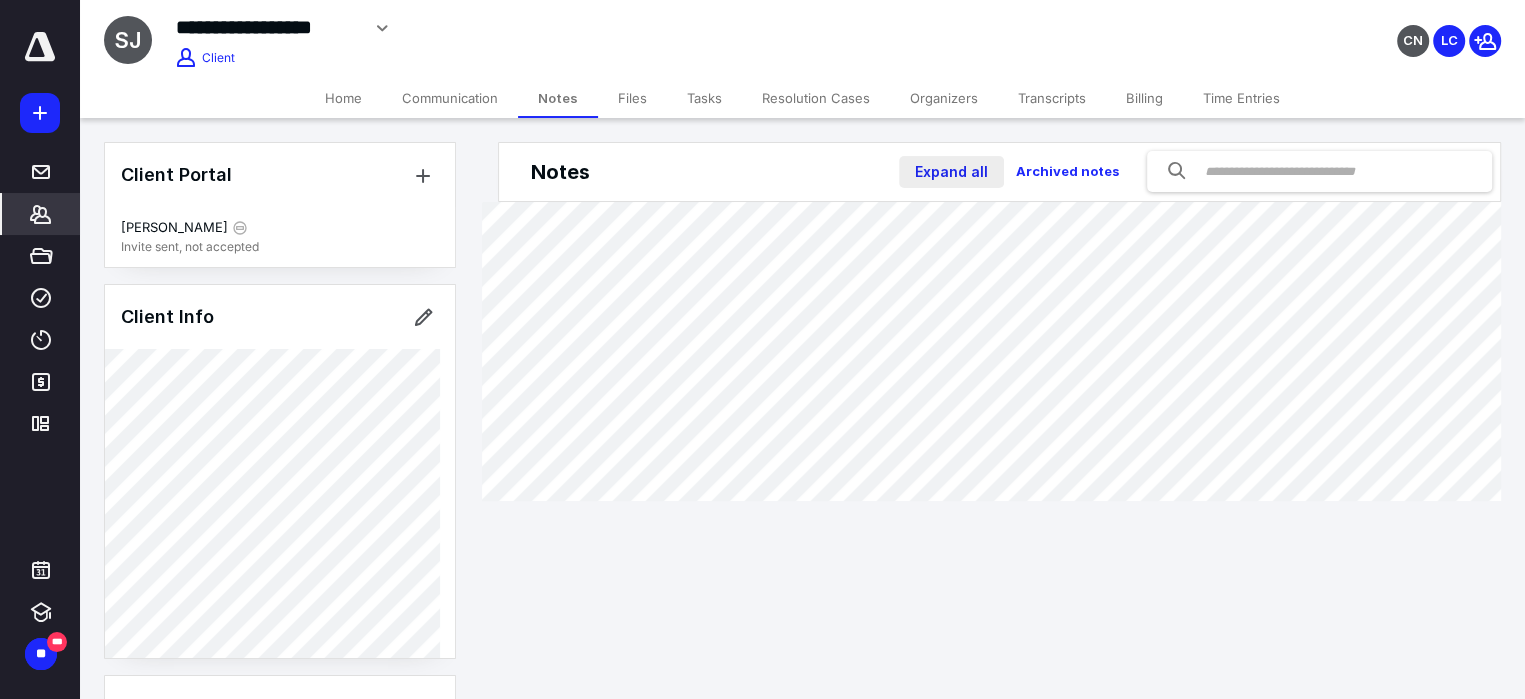 click on "Expand all" at bounding box center [951, 172] 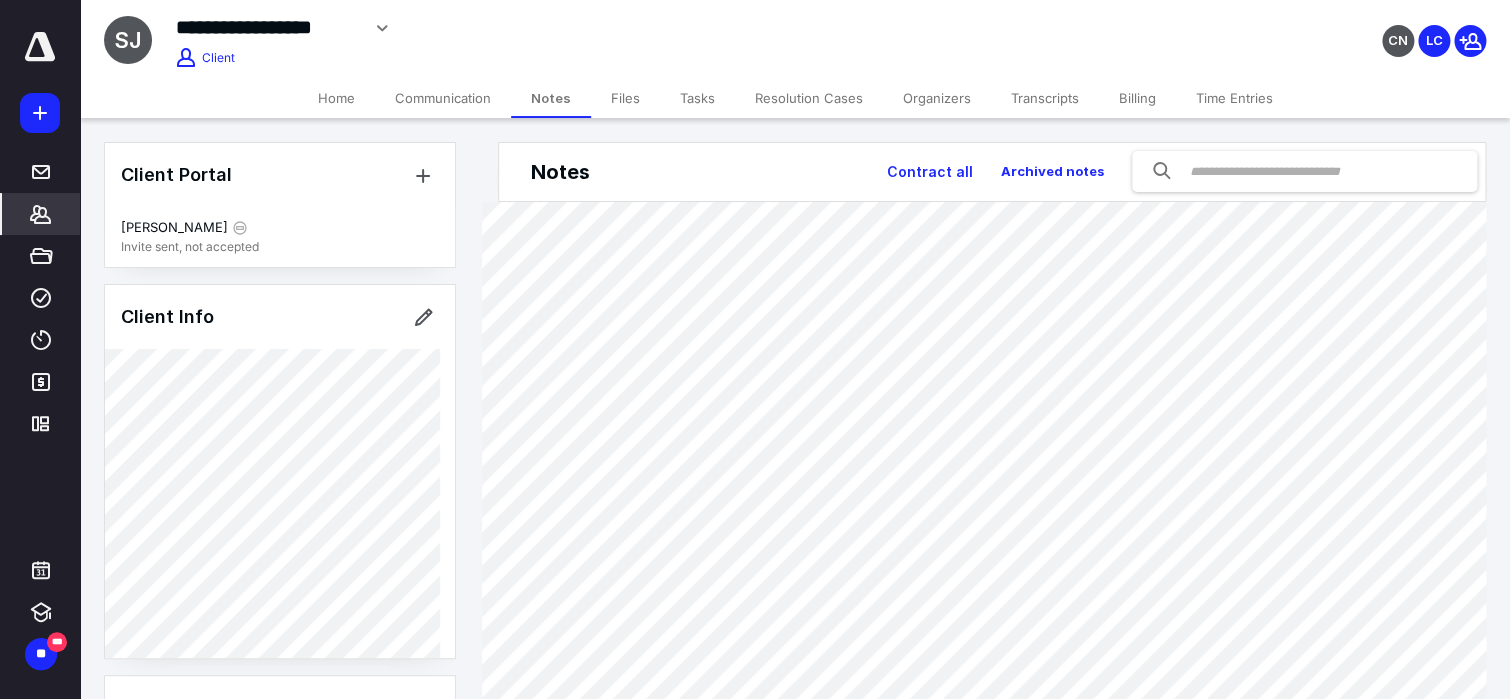 scroll, scrollTop: 66, scrollLeft: 0, axis: vertical 